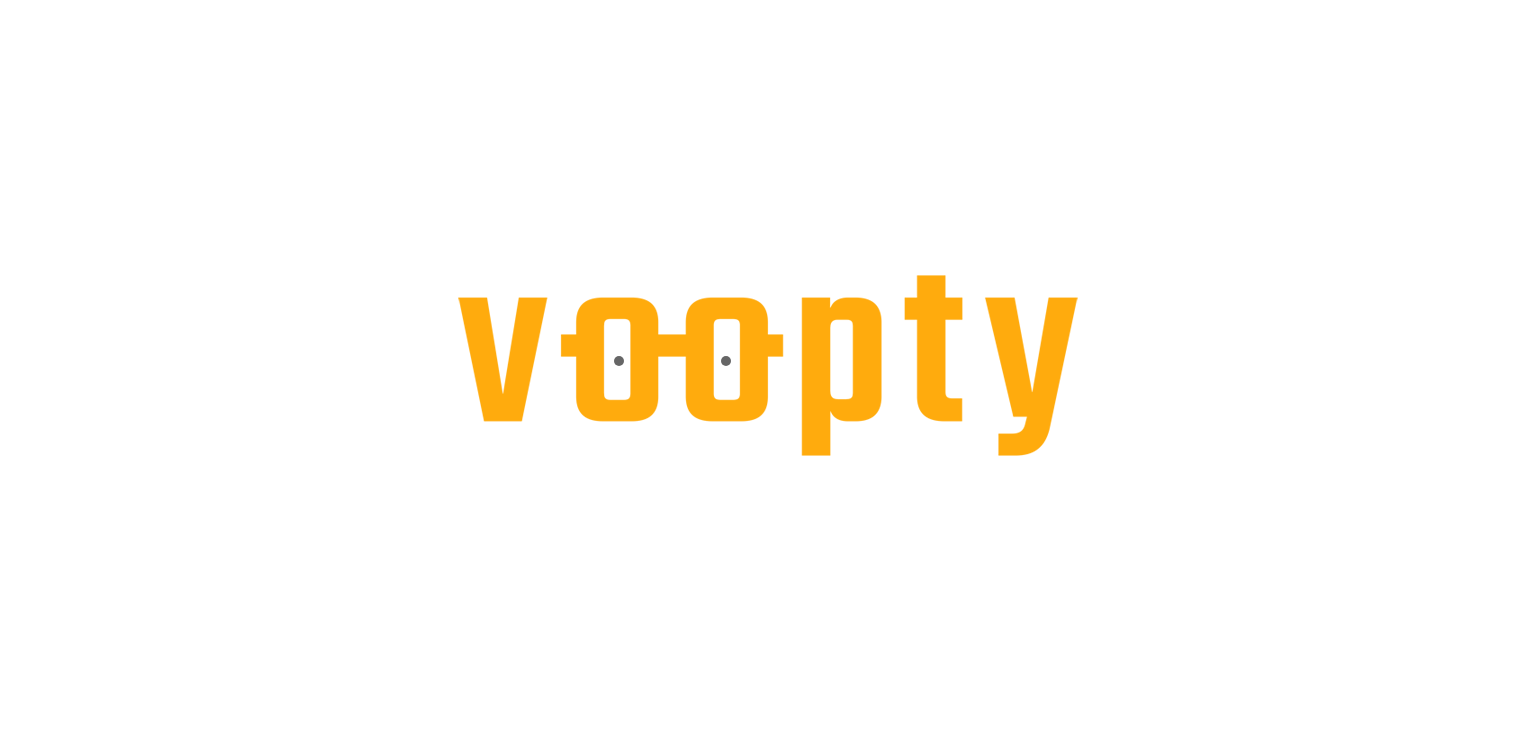 scroll, scrollTop: 0, scrollLeft: 0, axis: both 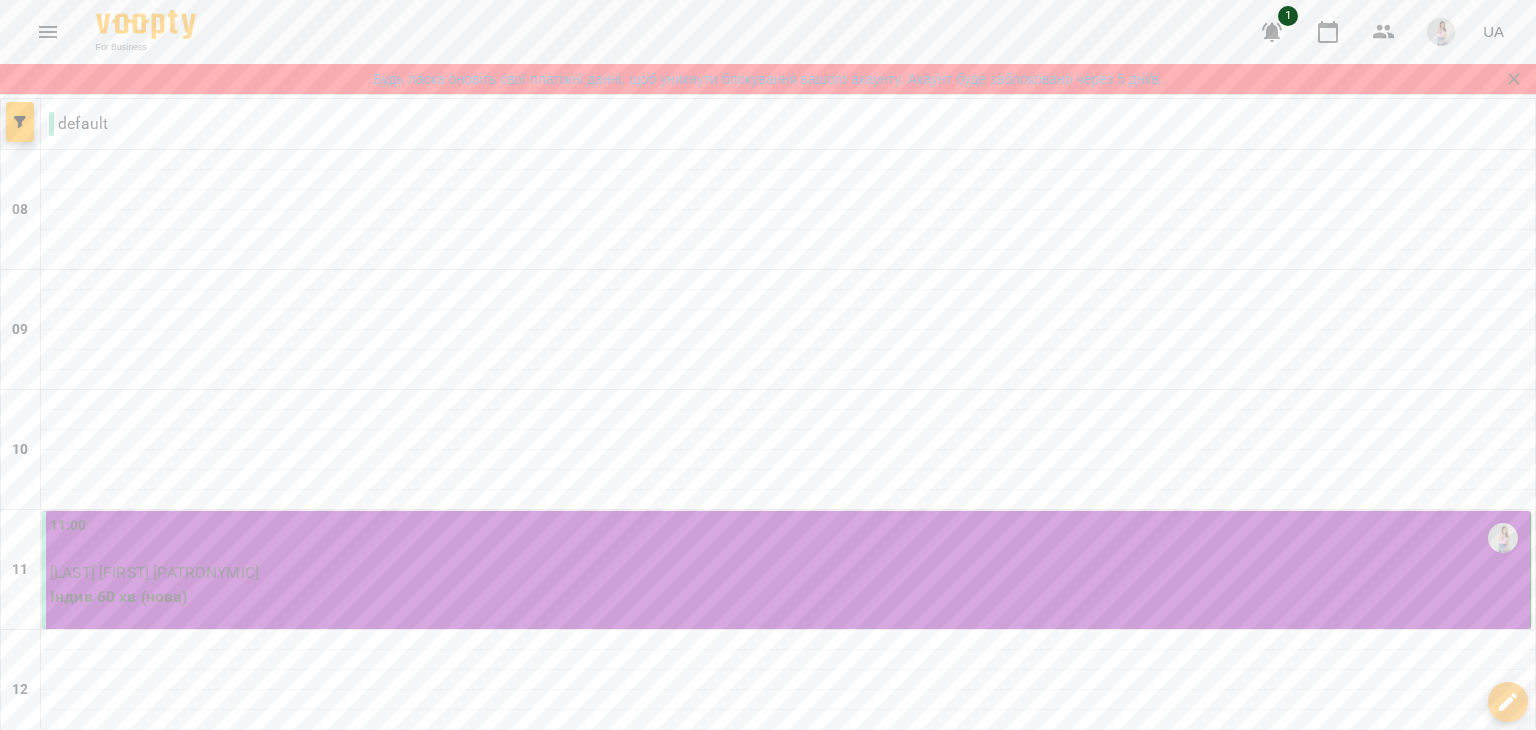click 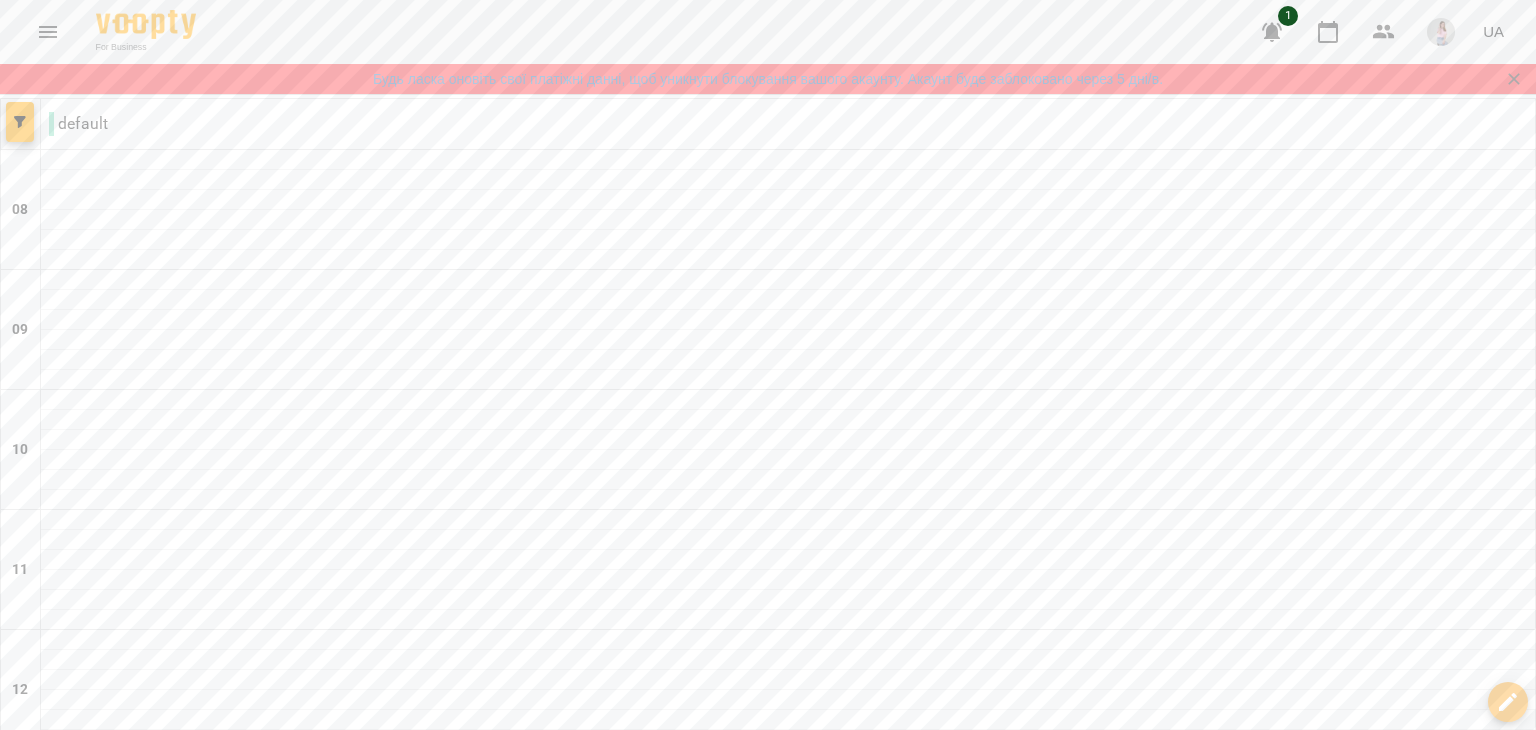 scroll, scrollTop: 900, scrollLeft: 0, axis: vertical 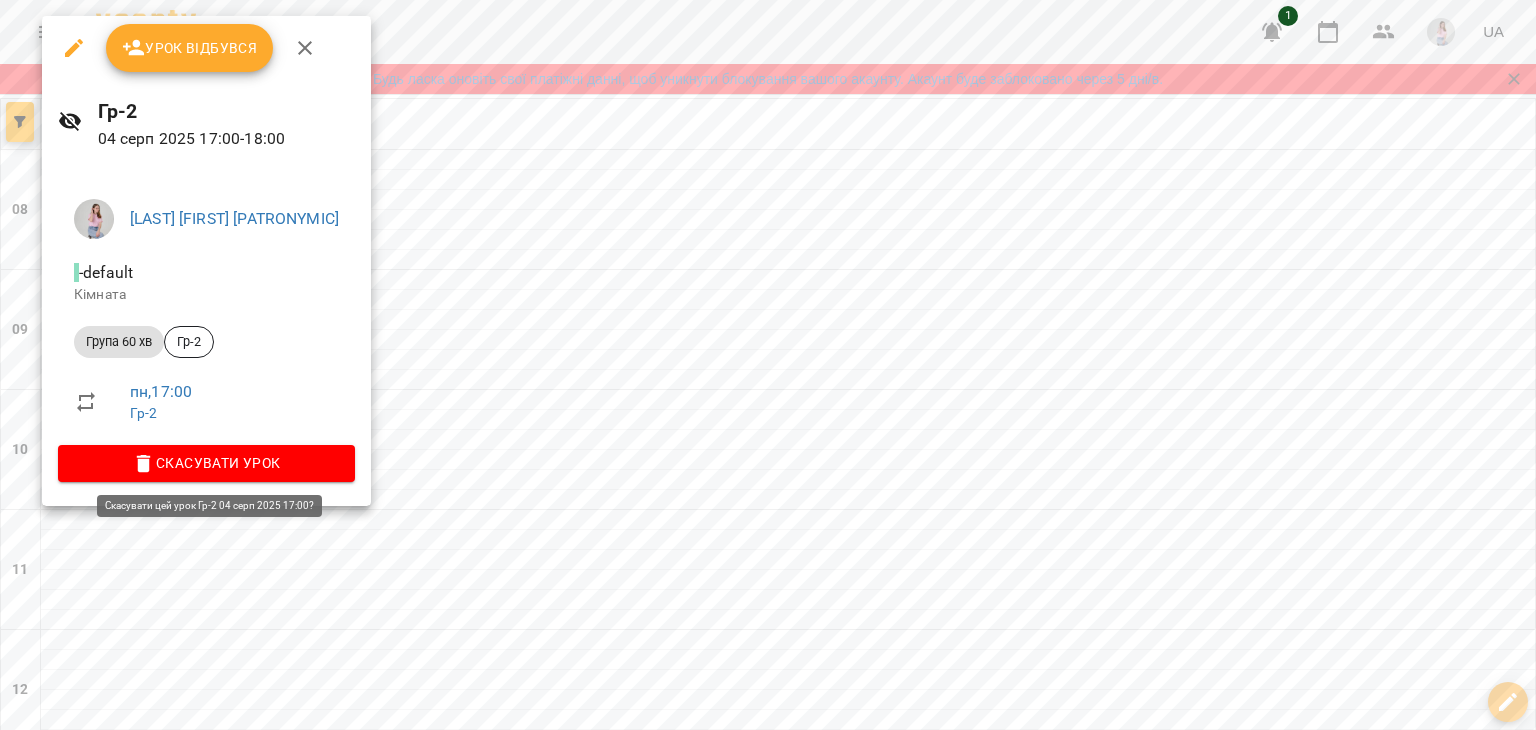 click on "Скасувати Урок" at bounding box center (206, 463) 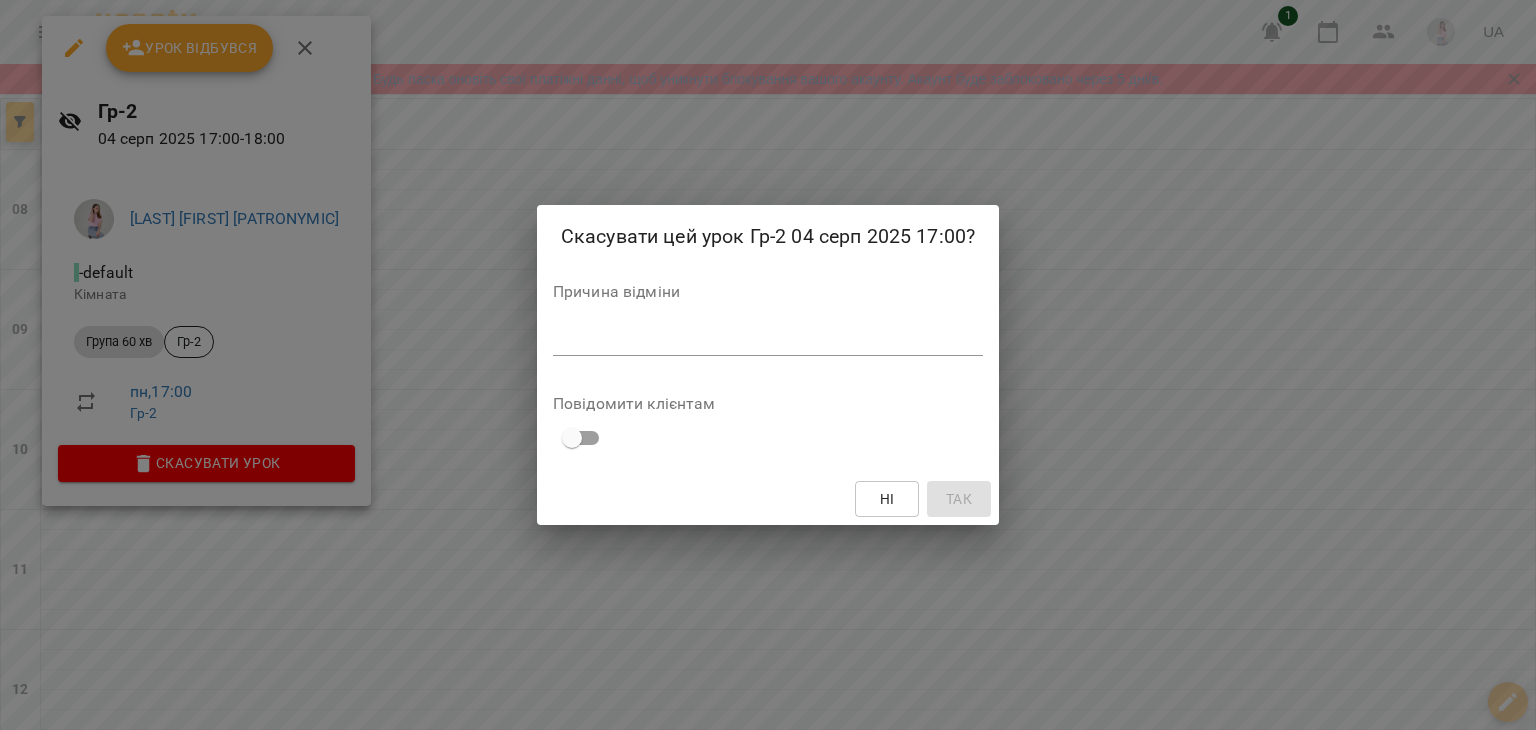 click at bounding box center [768, 339] 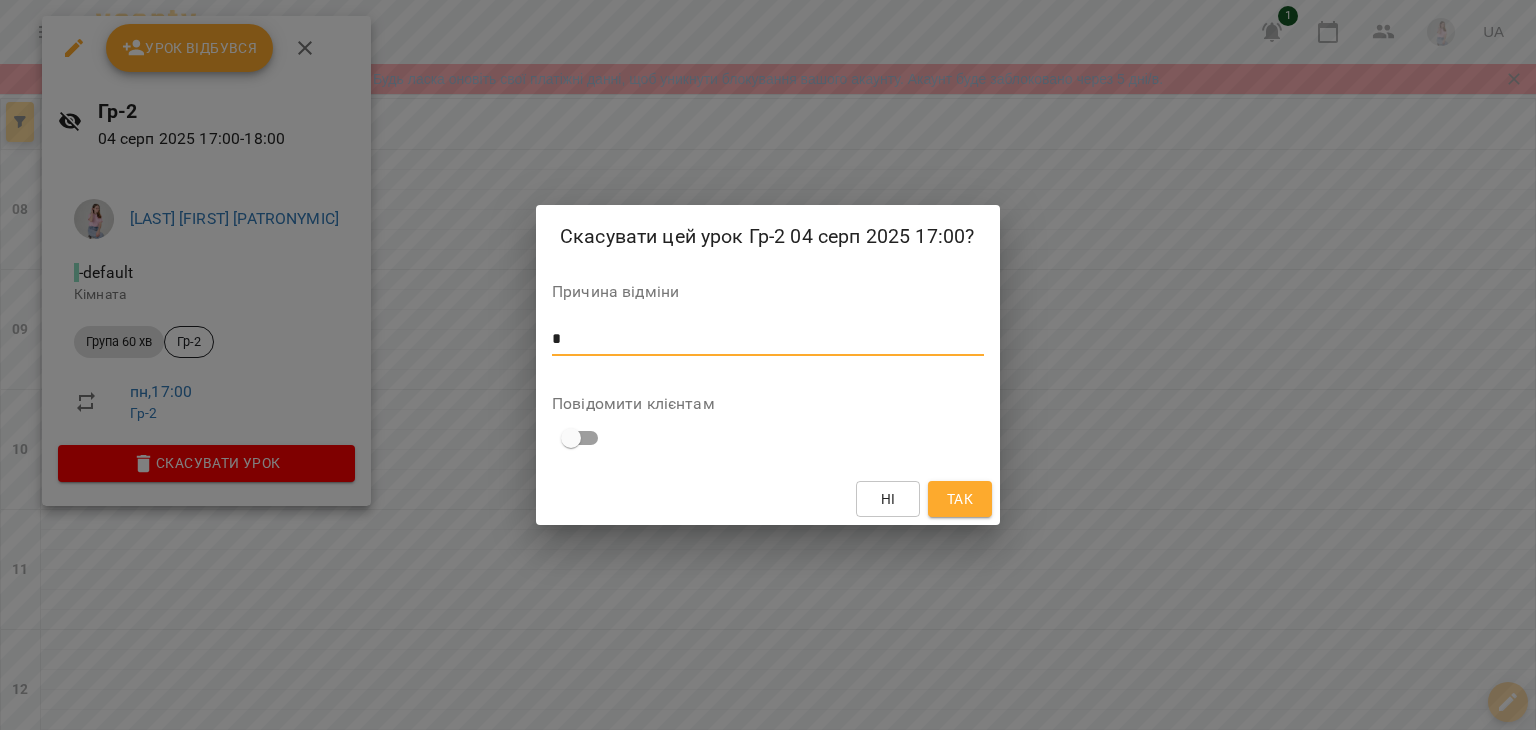 type on "*" 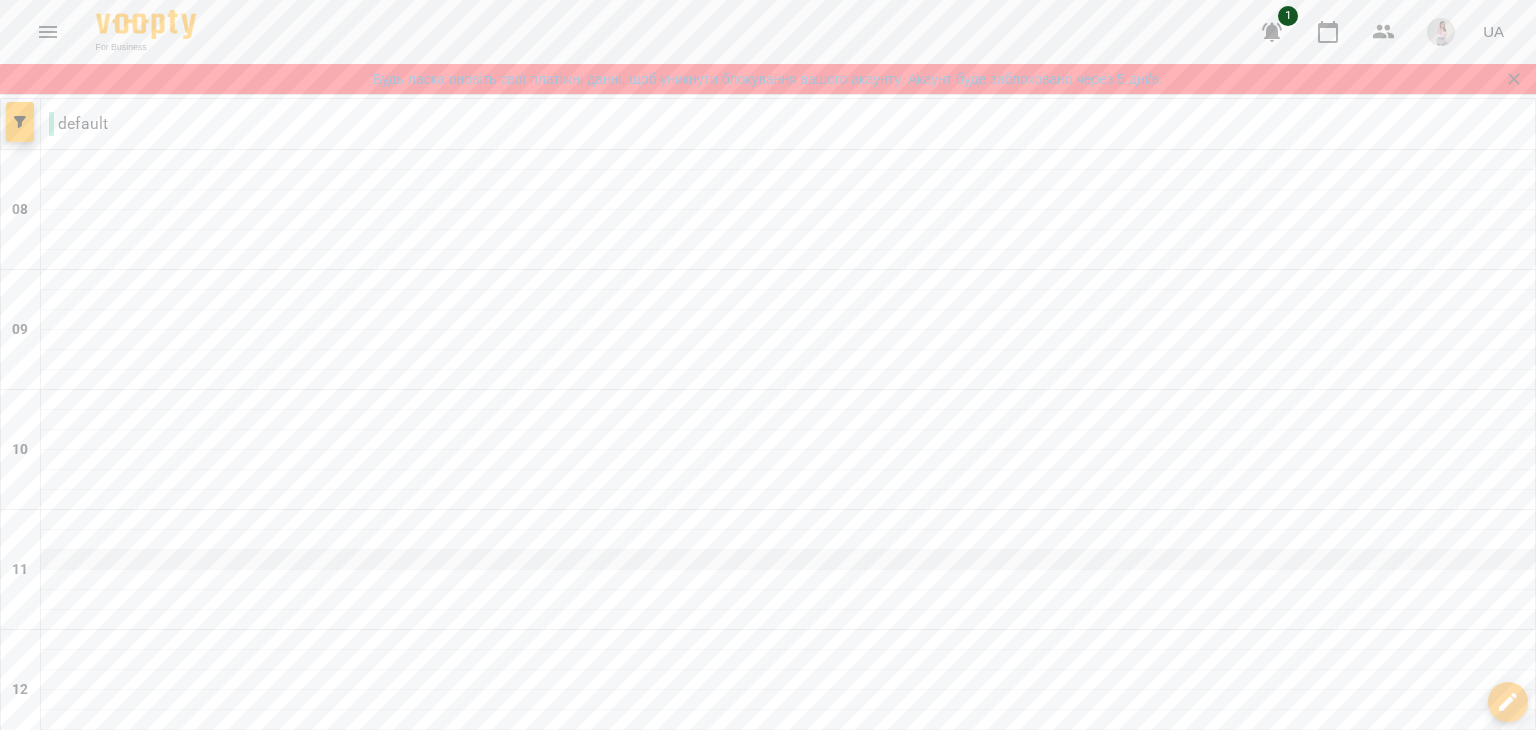 scroll, scrollTop: 200, scrollLeft: 0, axis: vertical 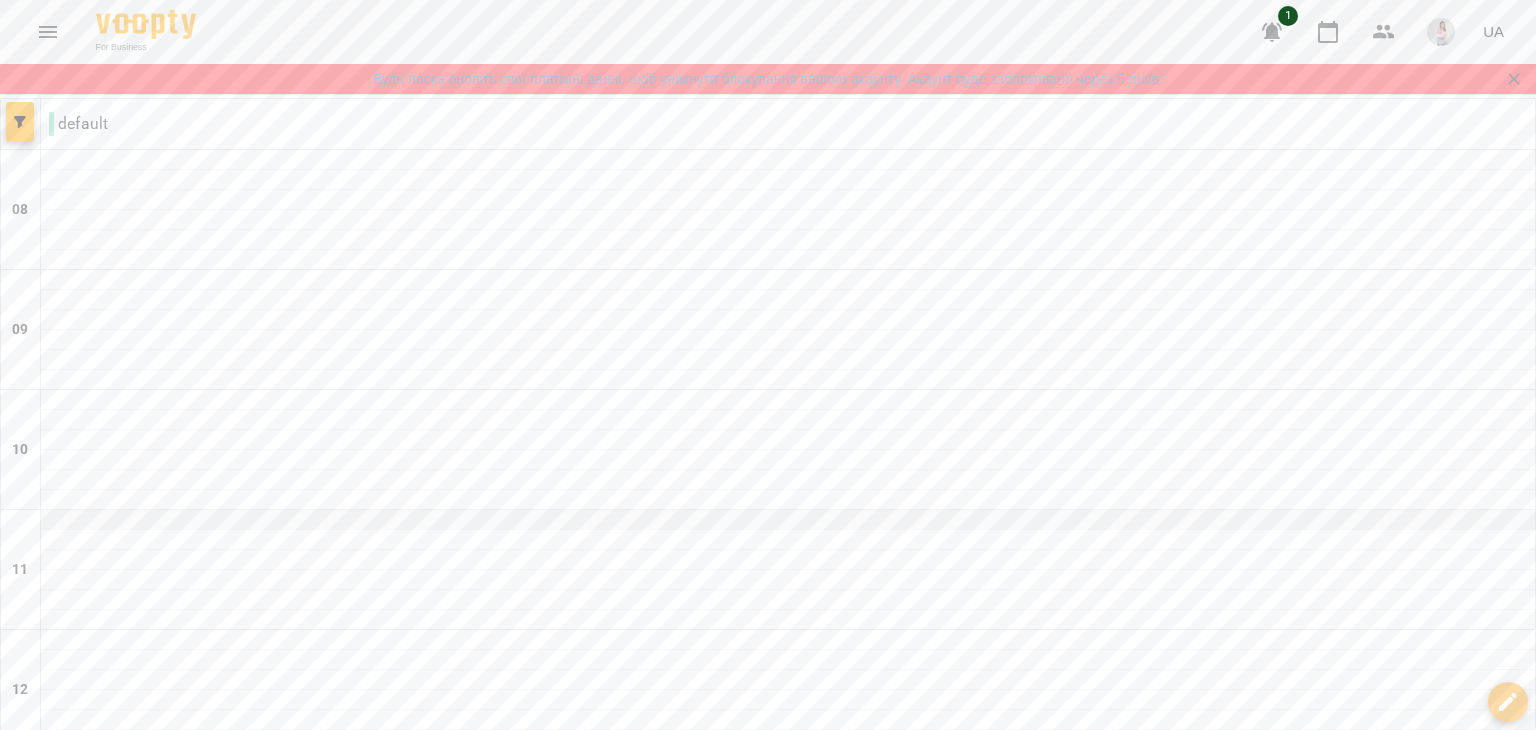 click at bounding box center (788, 520) 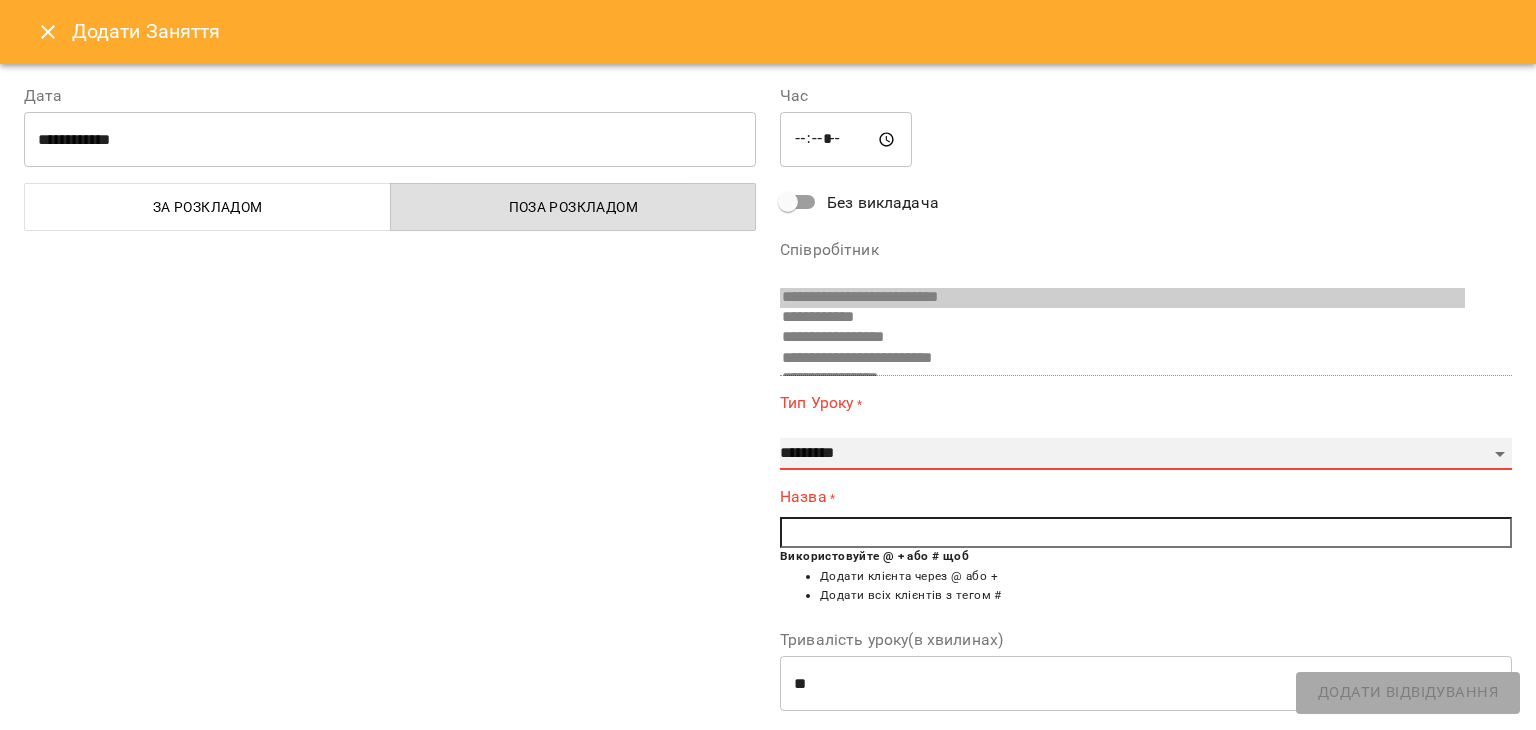 click on "**********" at bounding box center [1146, 454] 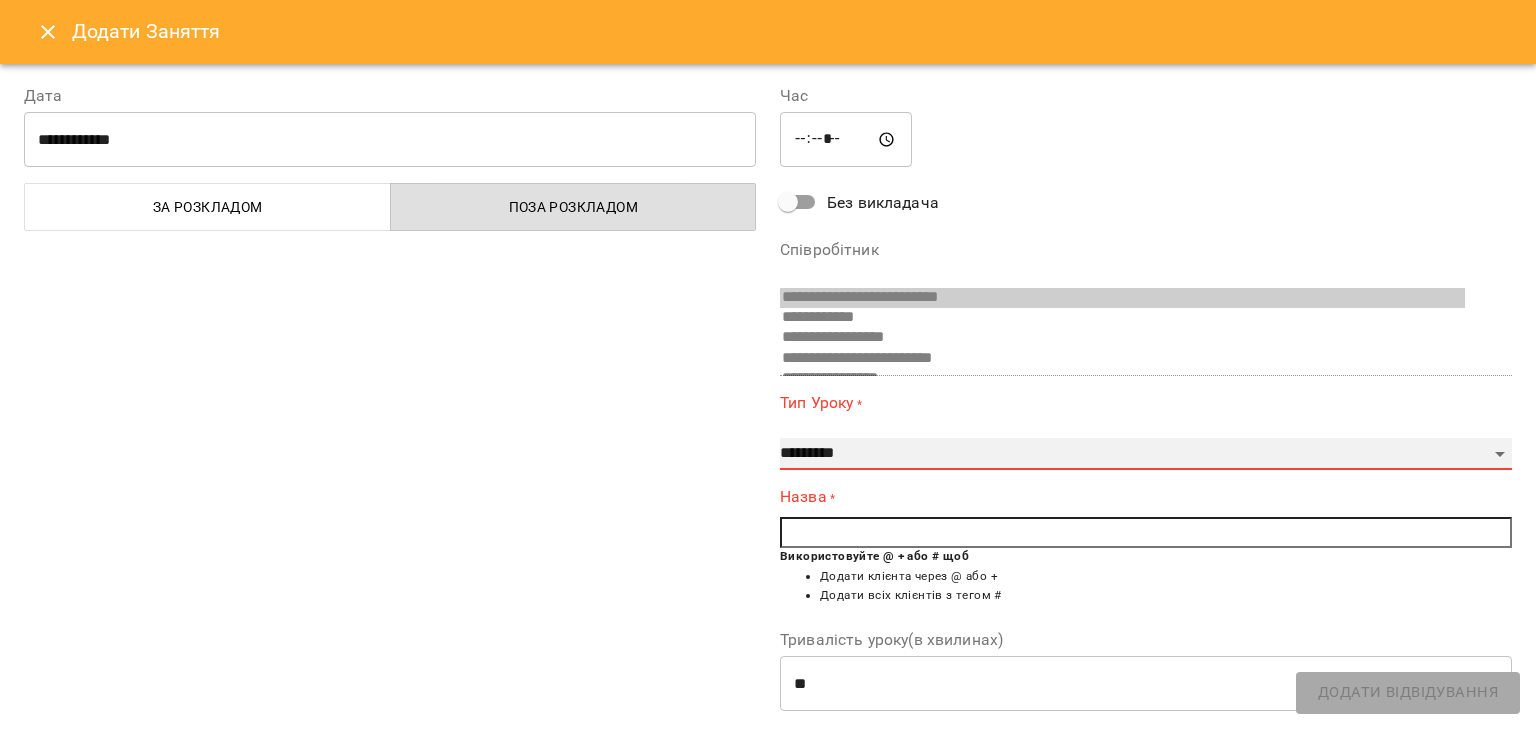 select on "**********" 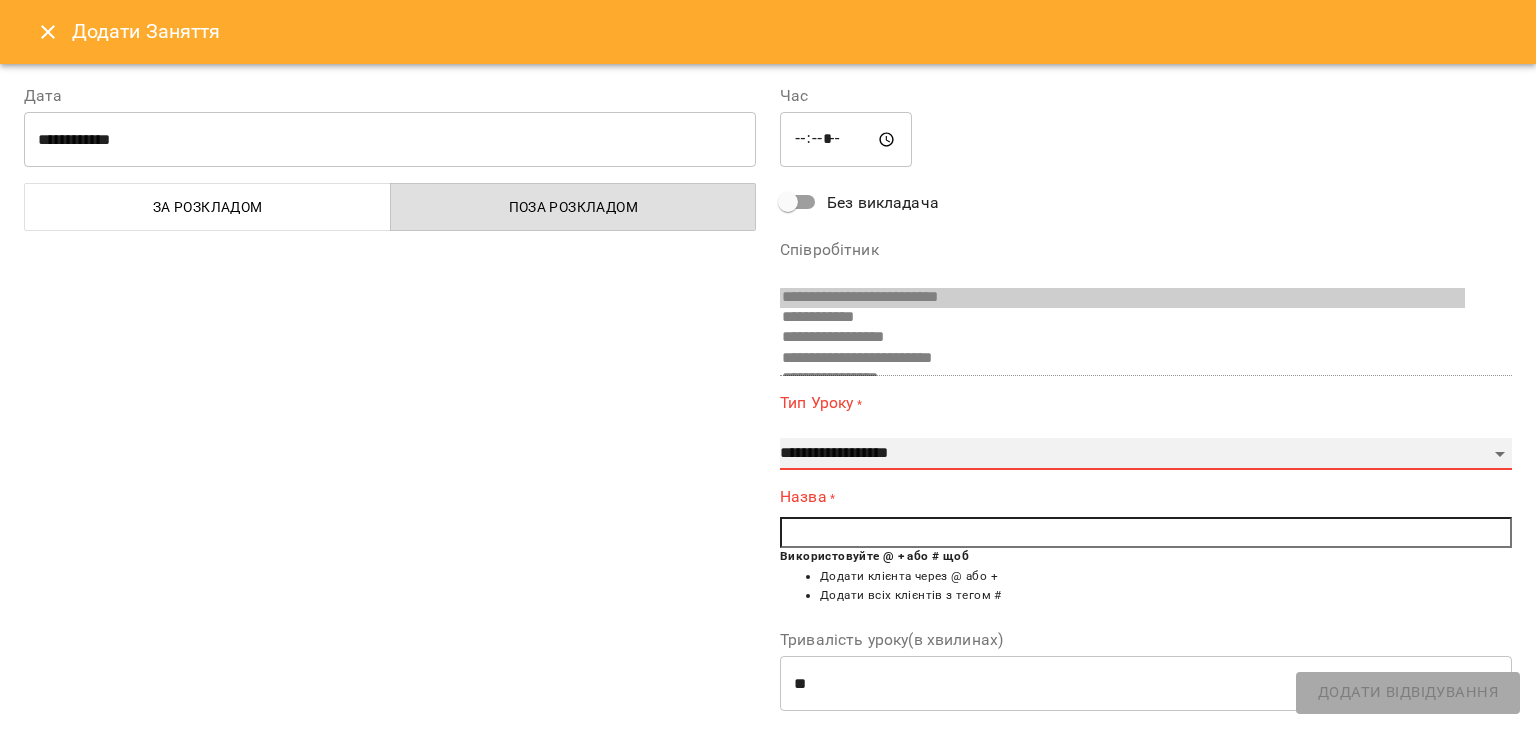click on "**********" at bounding box center [1146, 454] 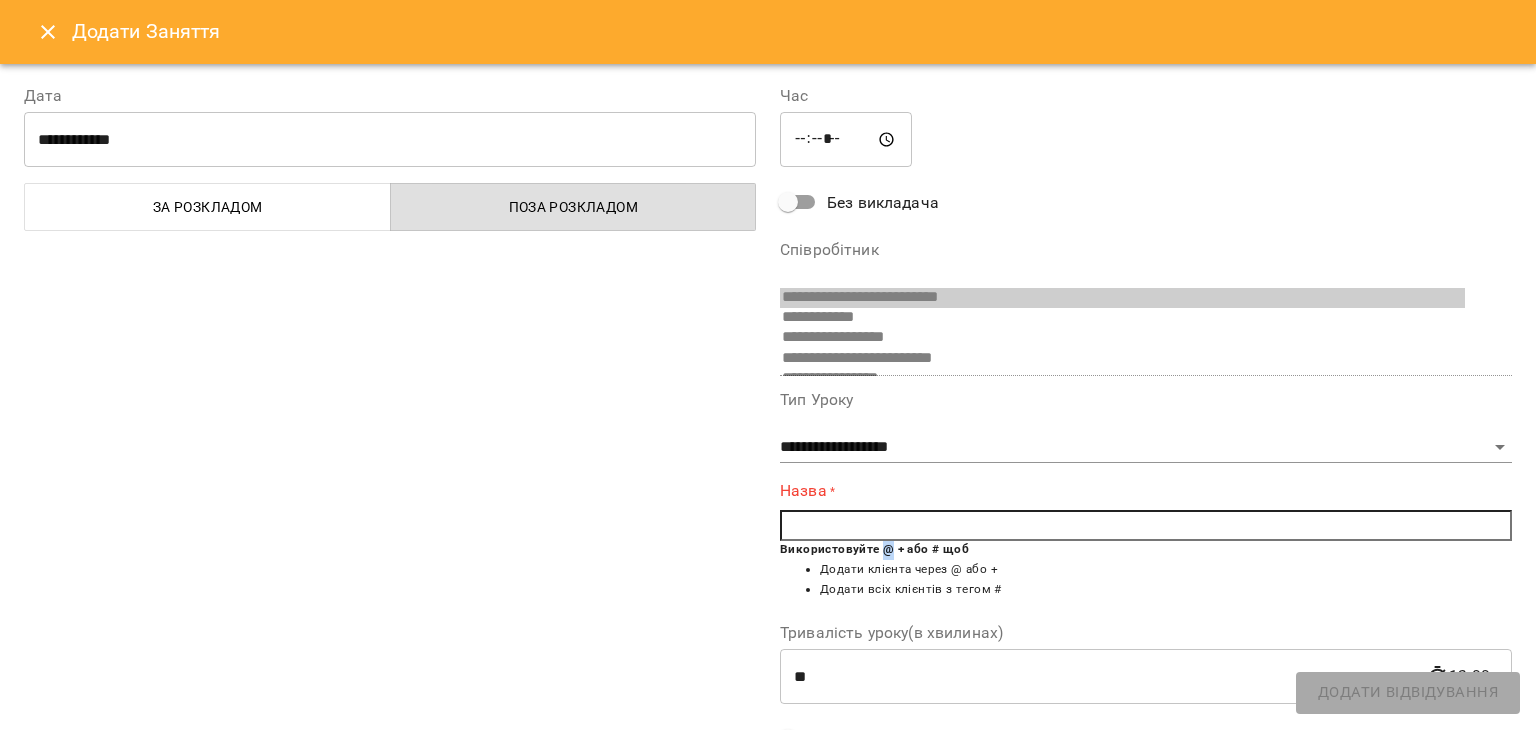 click on "Використовуйте @ + або # щоб" at bounding box center (874, 549) 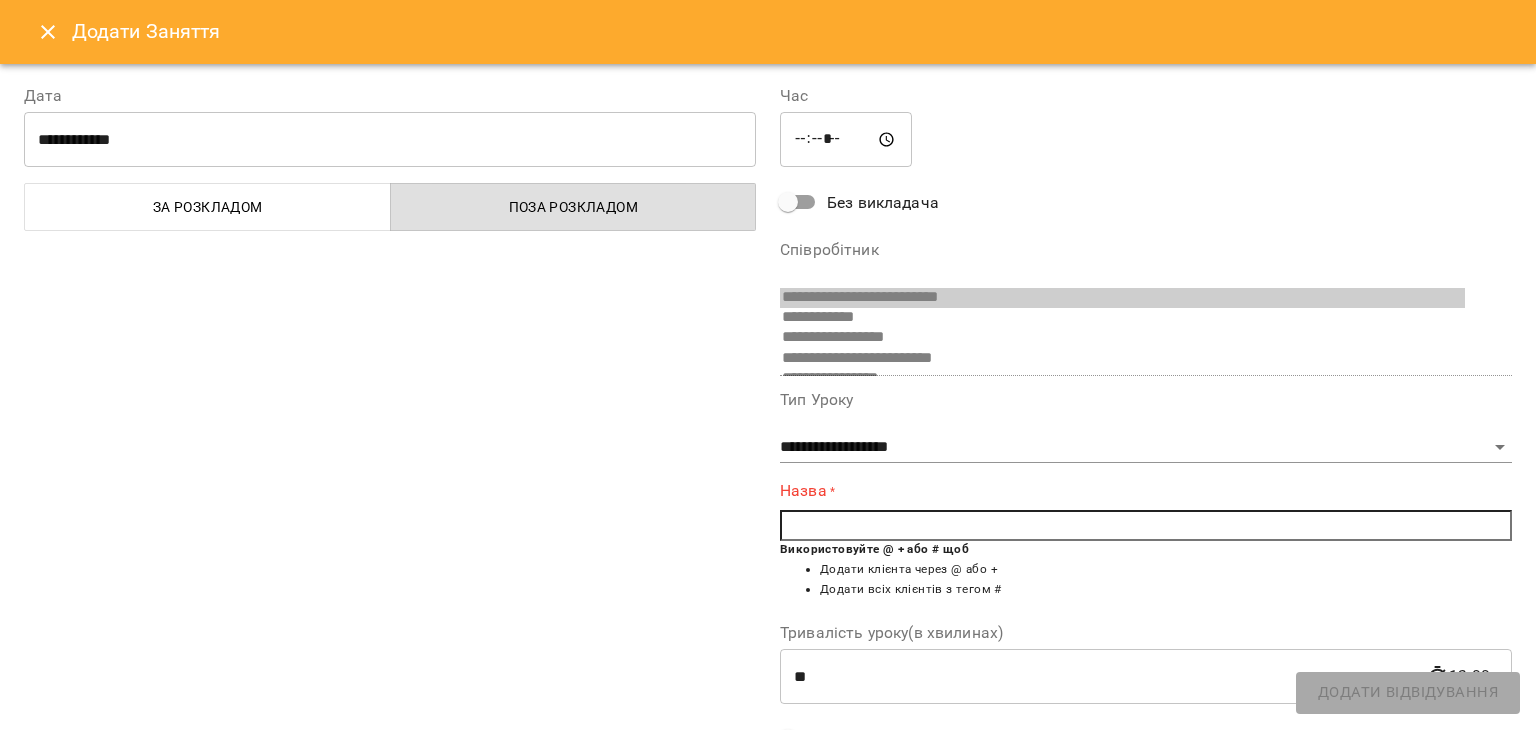 click on "Назва   *   Використовуйте @ + або # щоб Додати клієнта через @ або + Додати всіх клієнтів з тегом #" at bounding box center (1146, 544) 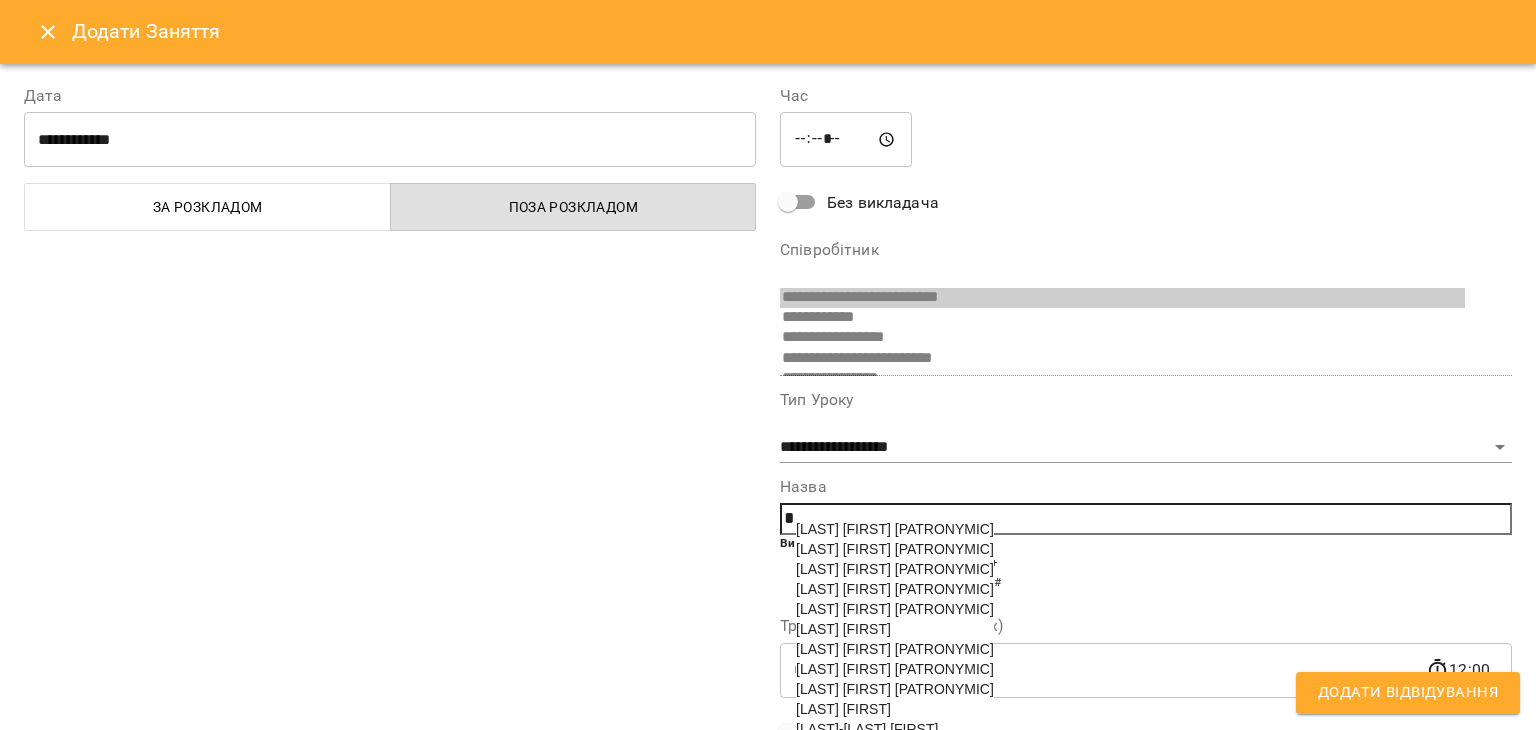 click on "[LAST] [FIRST] [PATRONYMIC]" at bounding box center [895, 529] 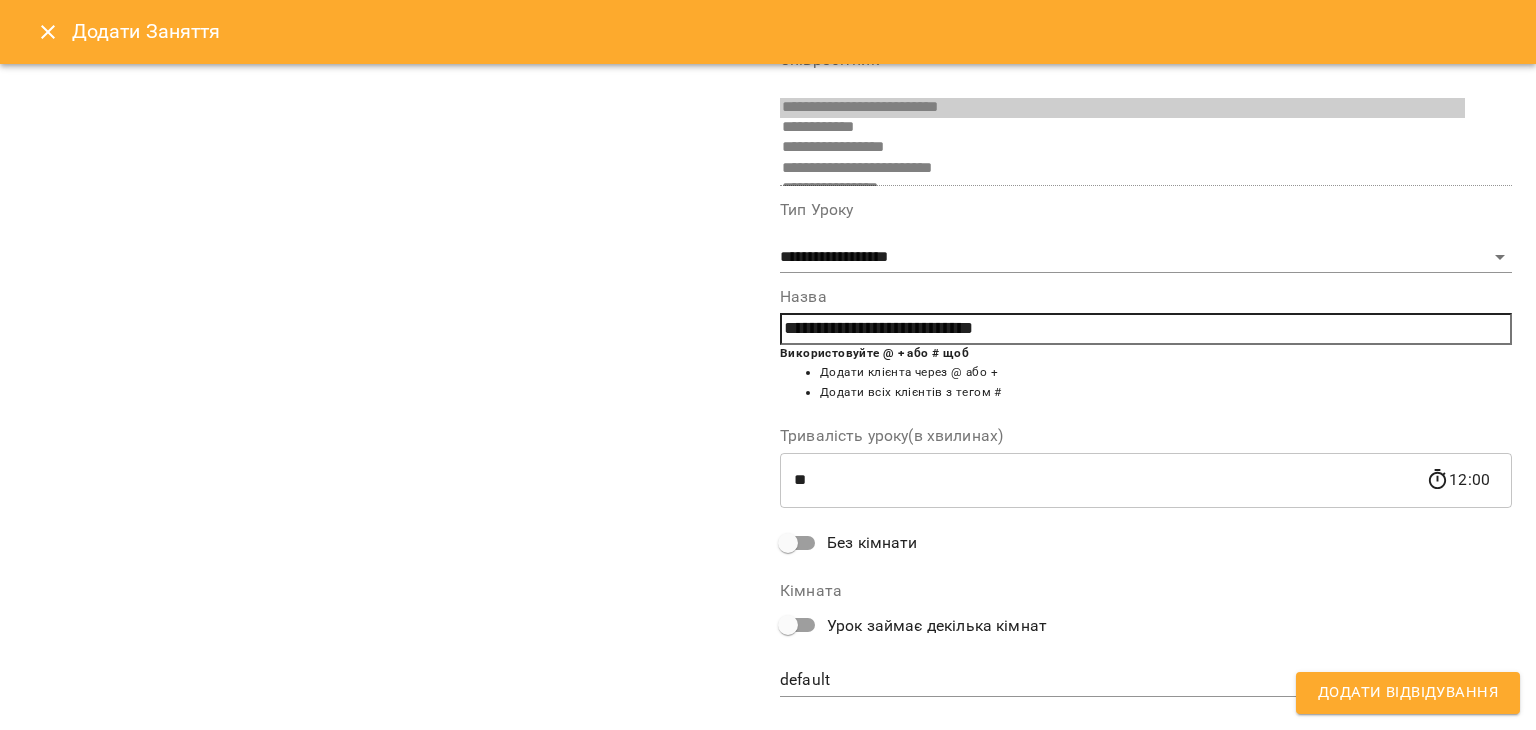 scroll, scrollTop: 200, scrollLeft: 0, axis: vertical 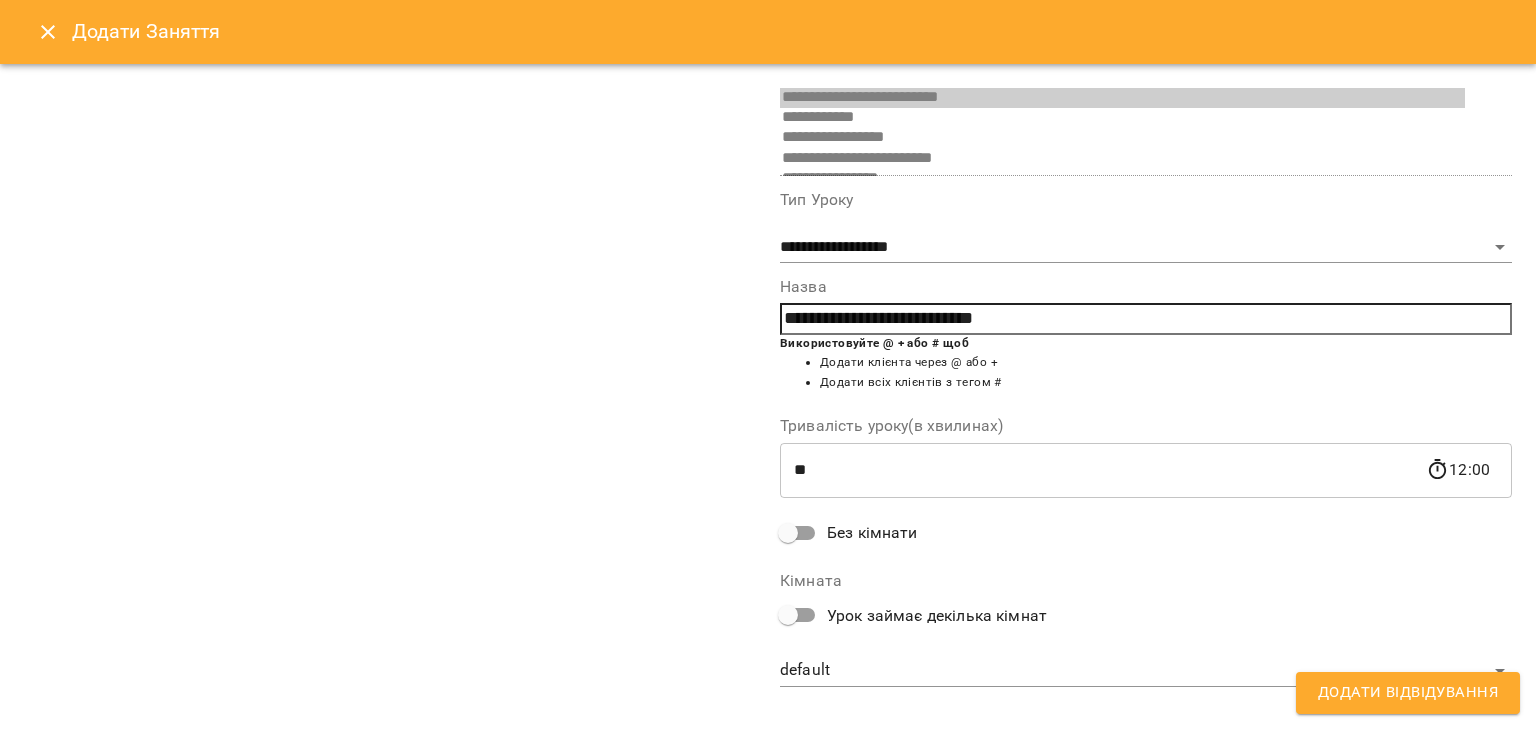 click on "Додати Відвідування" at bounding box center (1408, 693) 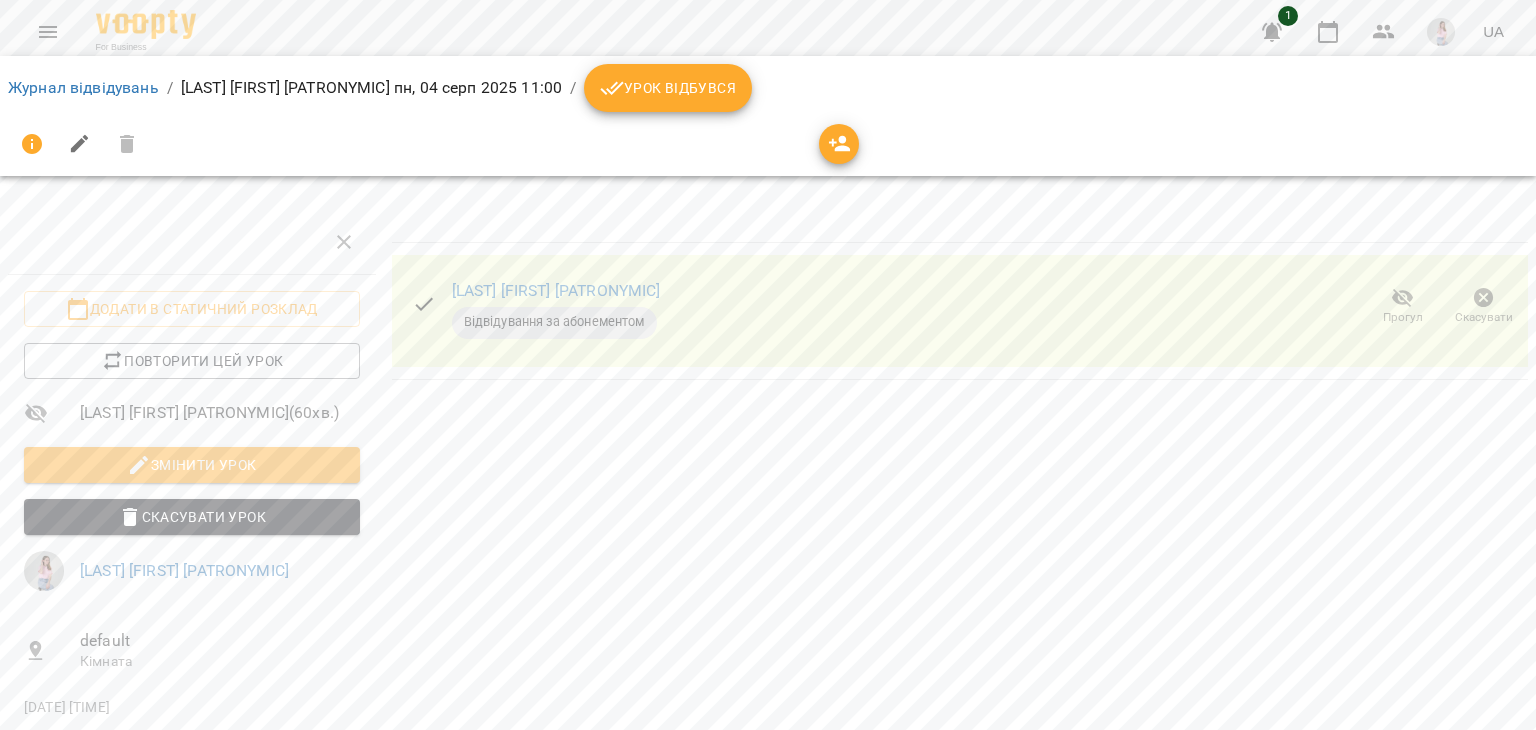 click on "Урок відбувся" at bounding box center [668, 88] 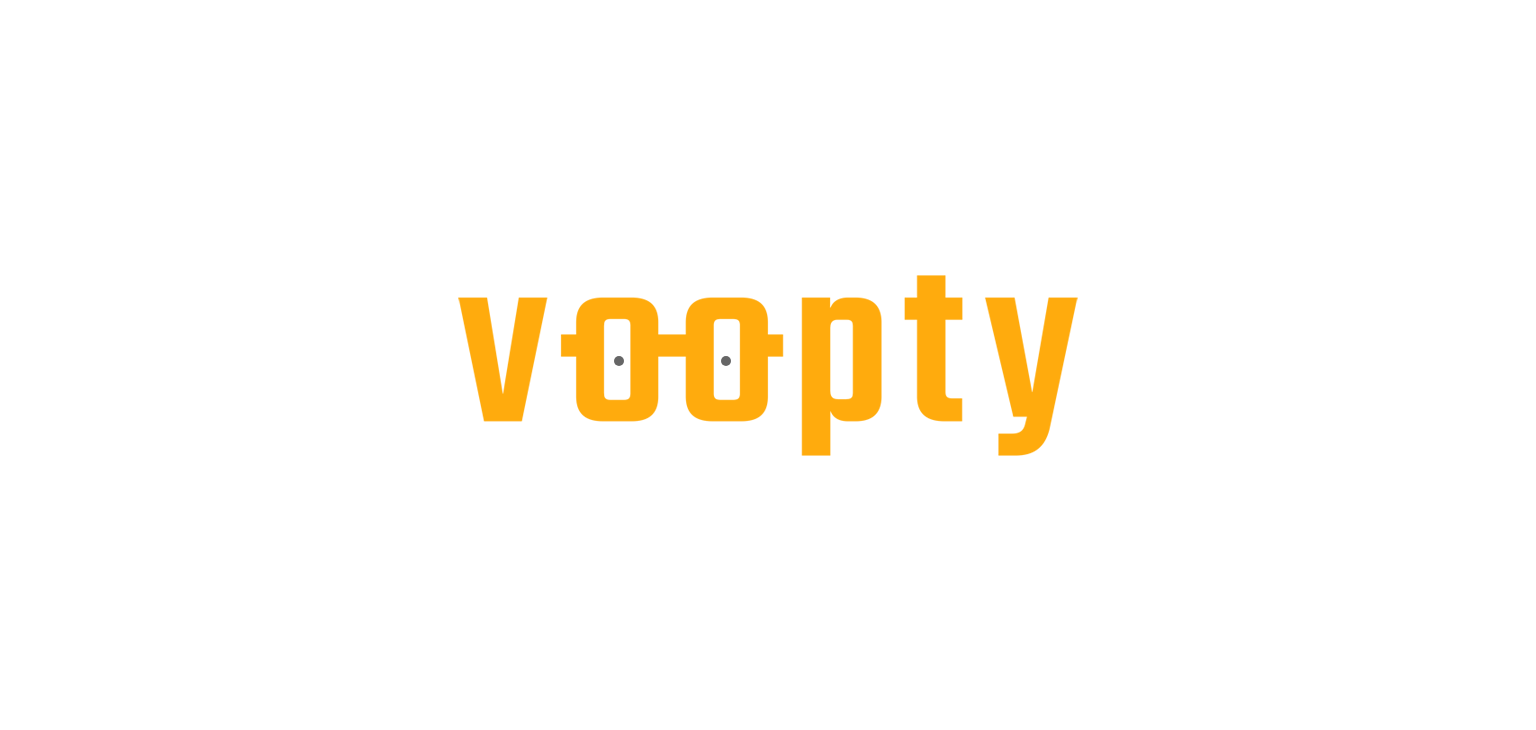 scroll, scrollTop: 0, scrollLeft: 0, axis: both 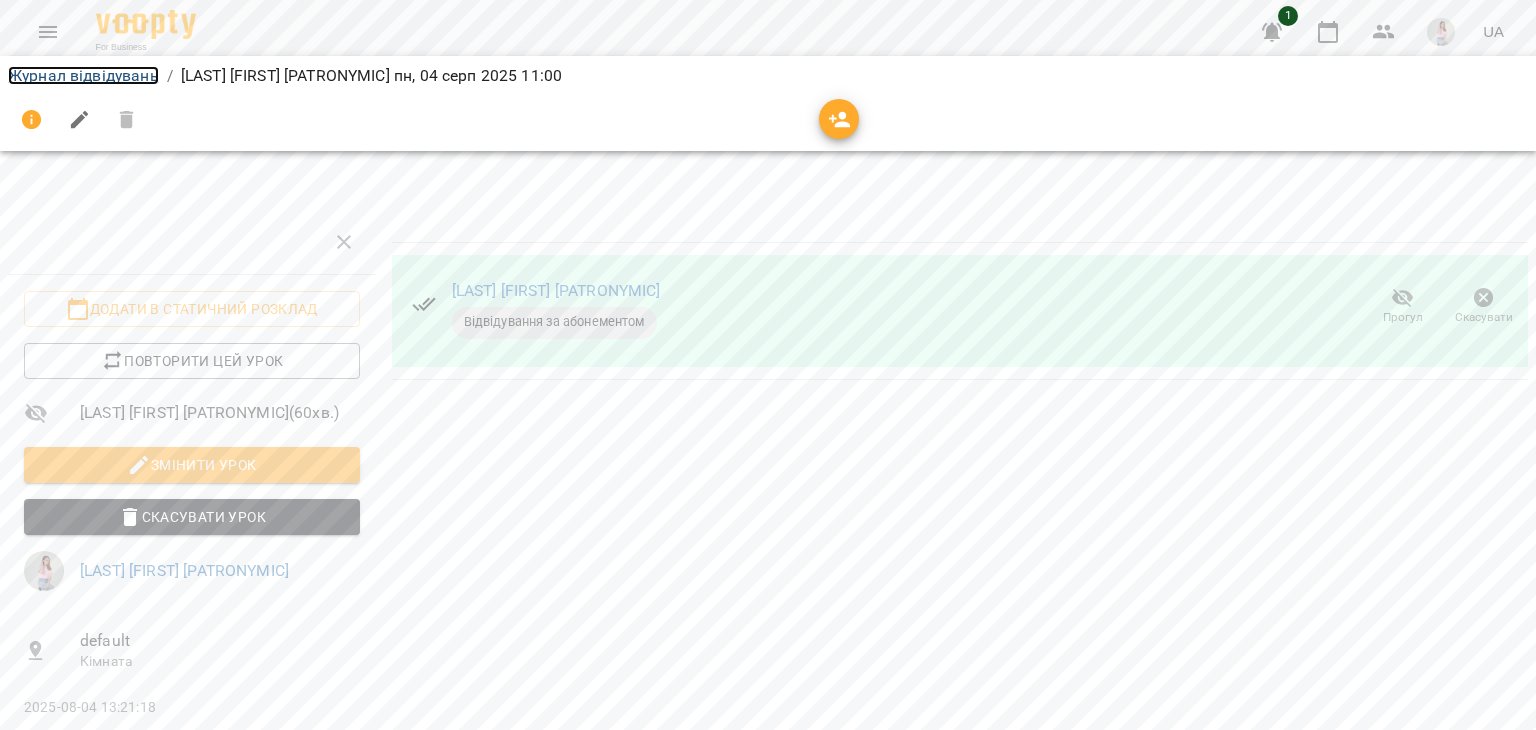 click on "Журнал відвідувань" at bounding box center (83, 75) 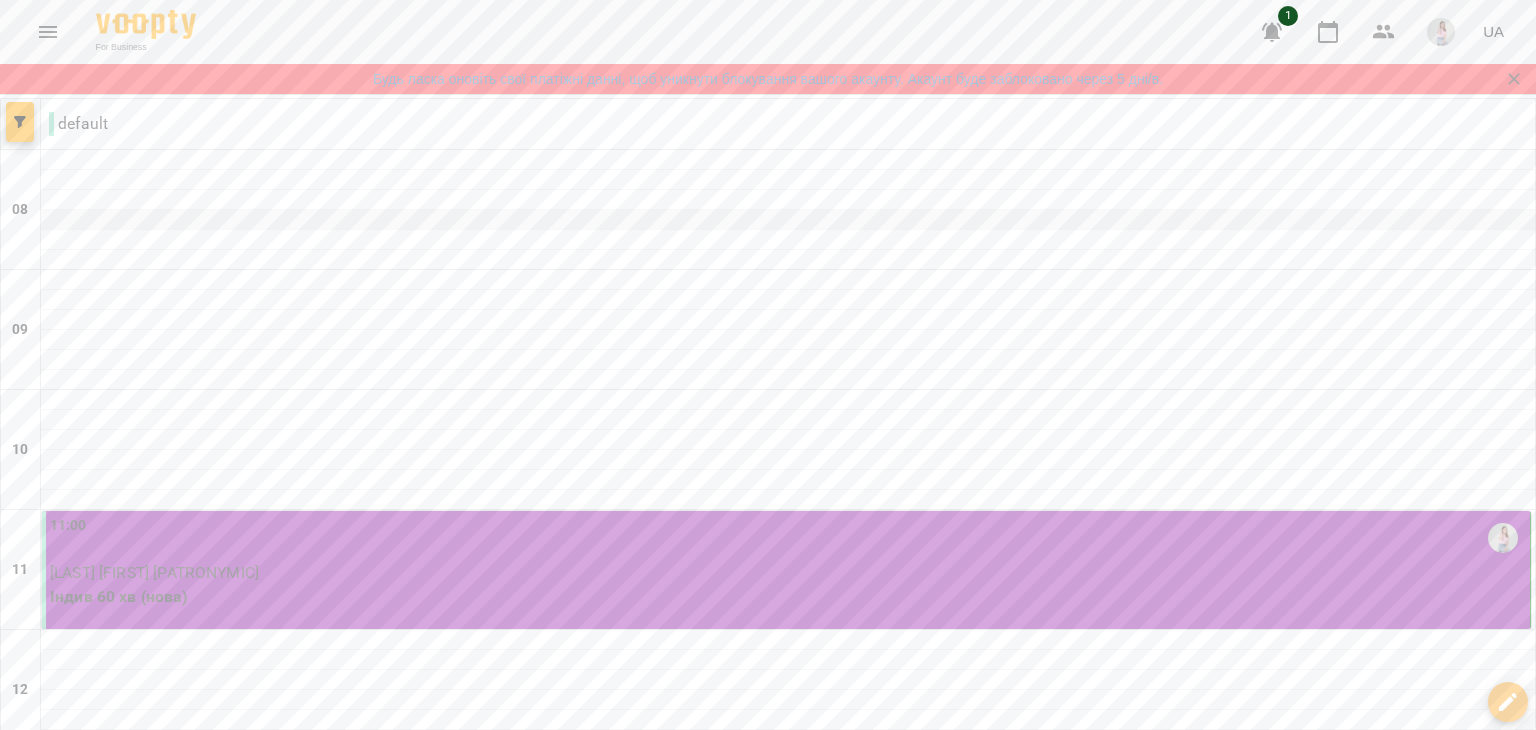 scroll, scrollTop: 0, scrollLeft: 0, axis: both 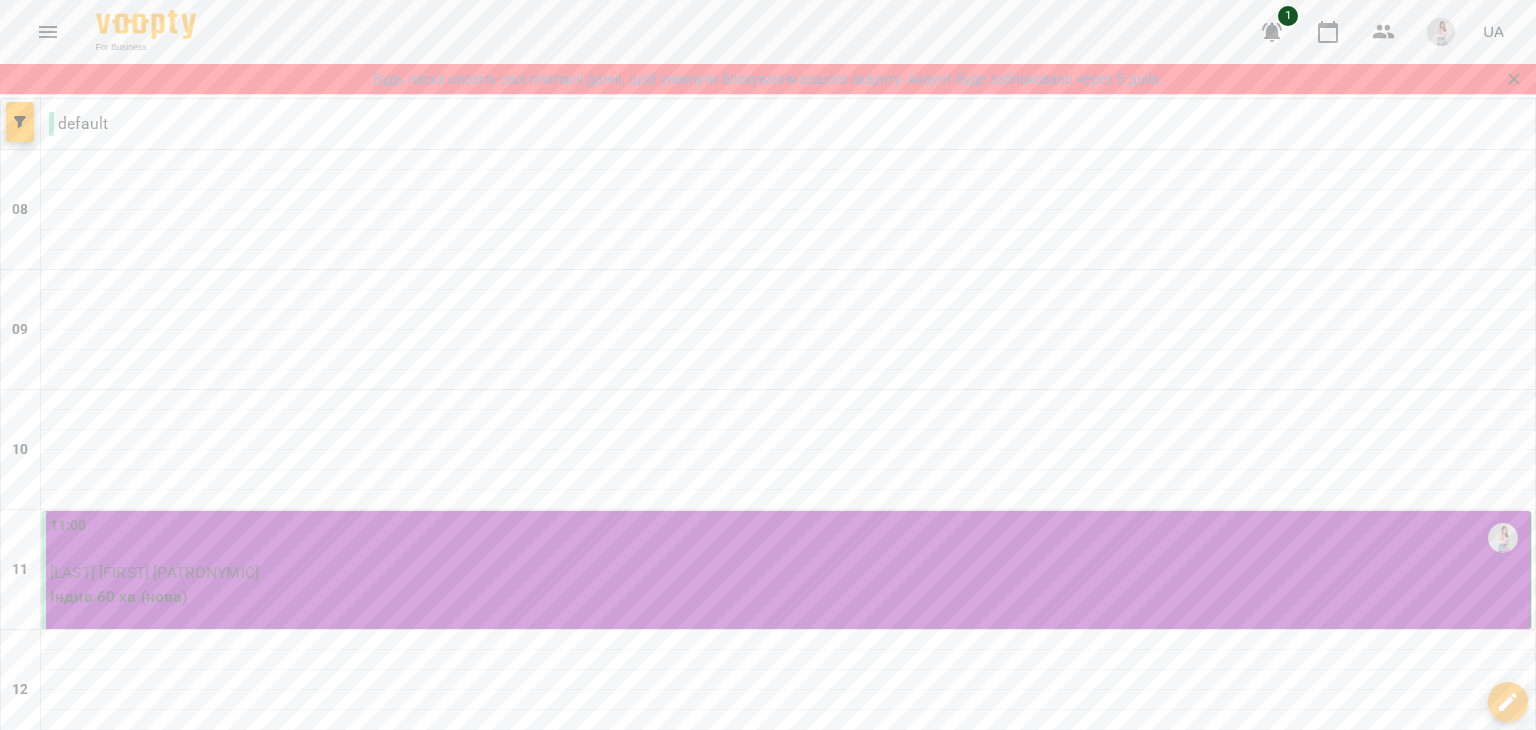 click at bounding box center [1441, 32] 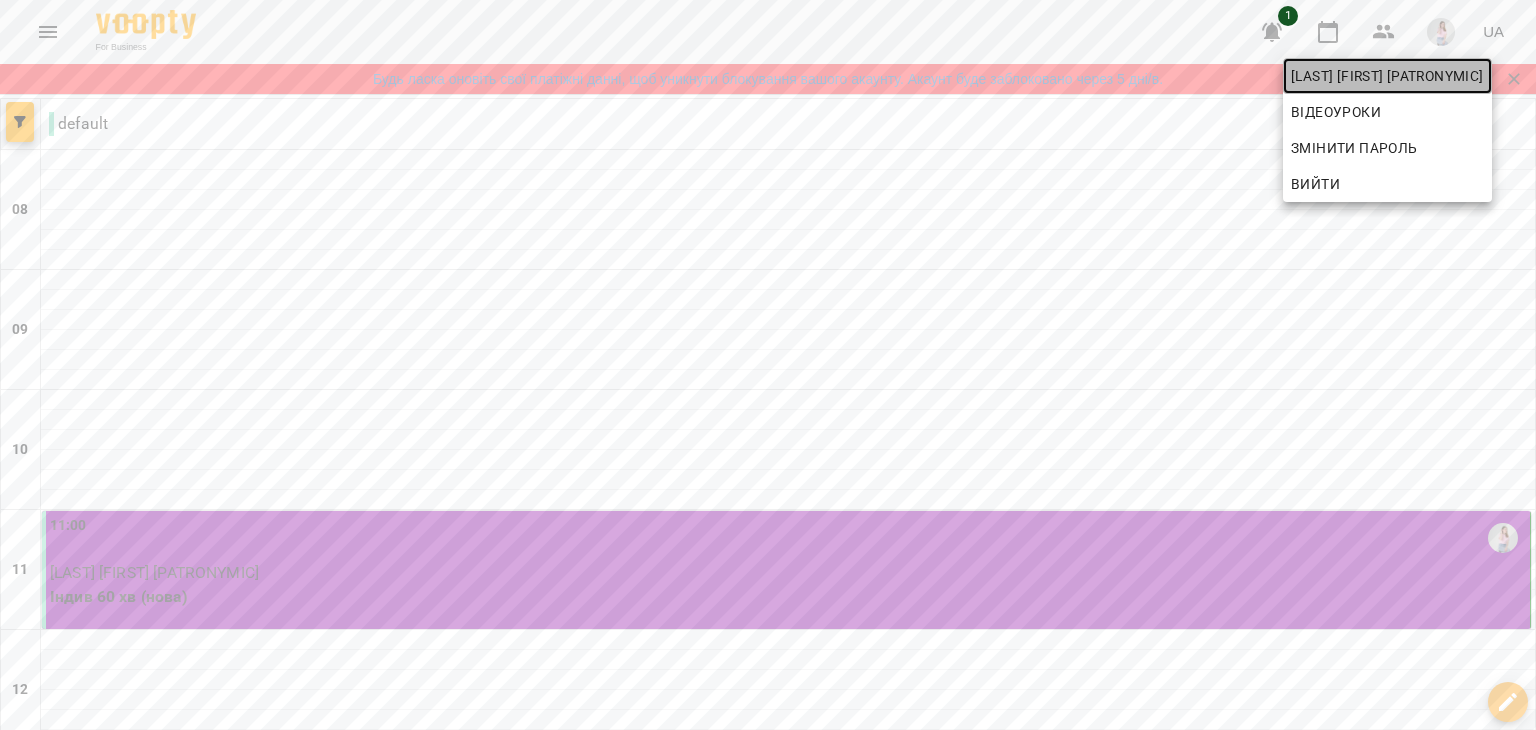 click on "[LAST] [FIRST] [PATRONYMIC]" at bounding box center (1387, 76) 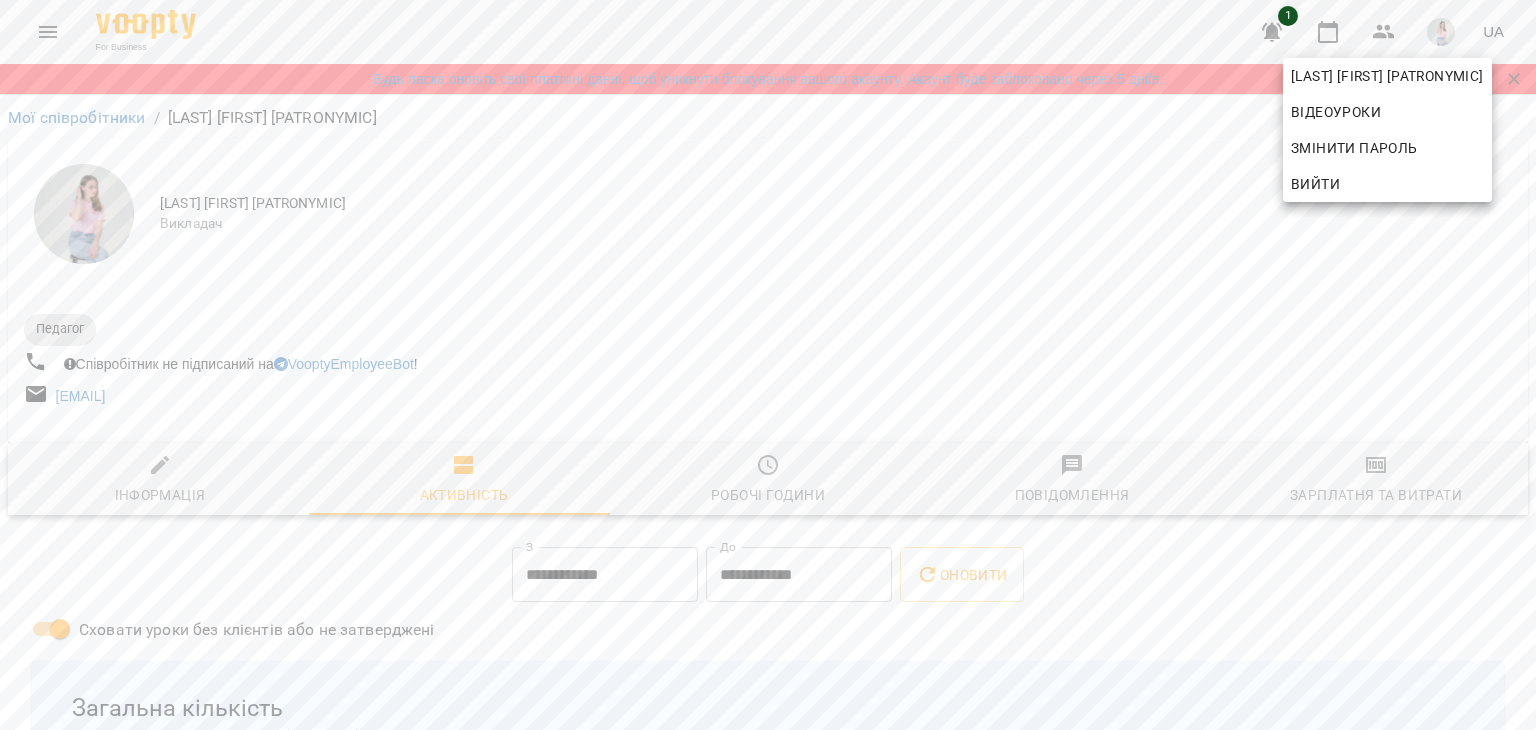 click at bounding box center [768, 365] 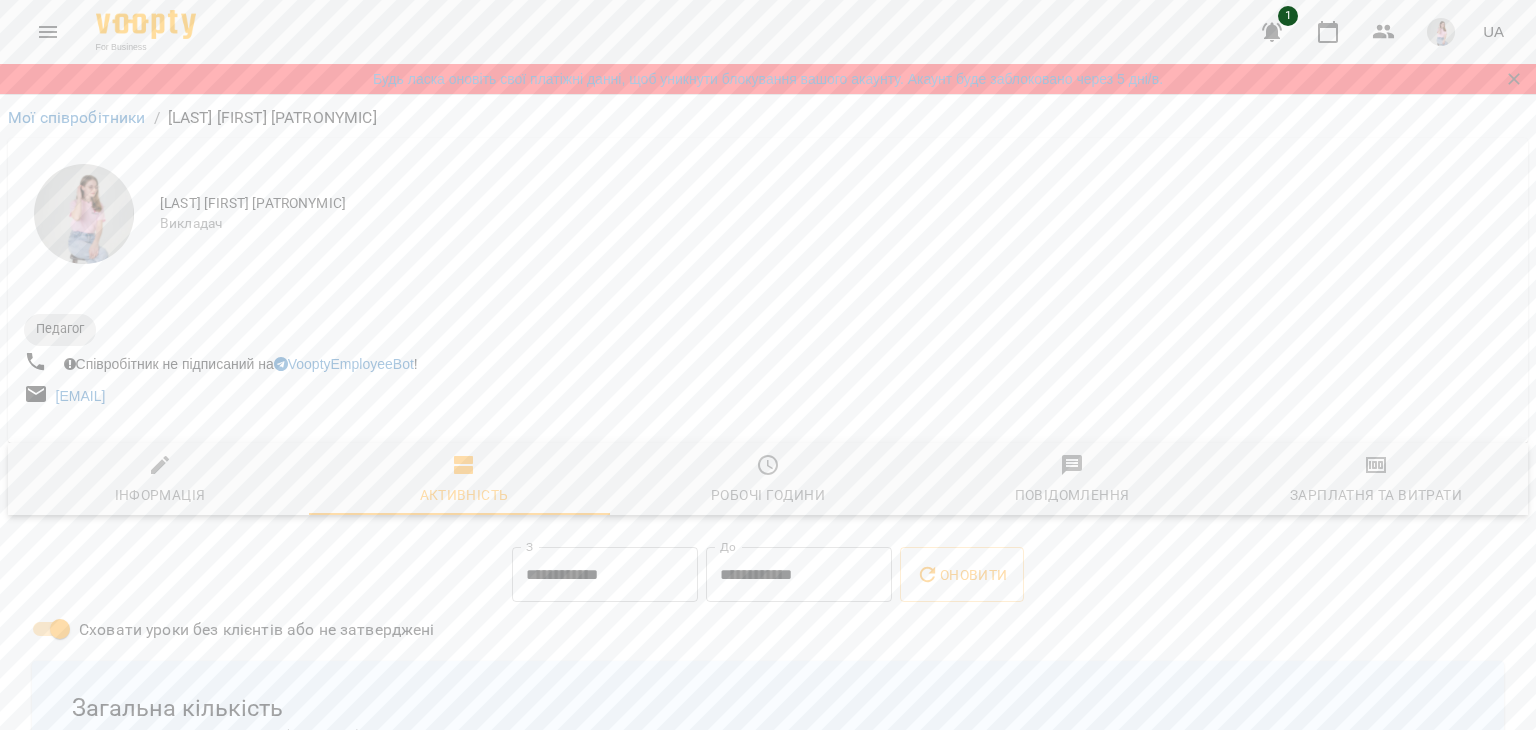click on "Педагог   Співробітник не підписаний на  VooptyEmployeeBot ! katamarcak00@gmail.com" at bounding box center (768, 358) 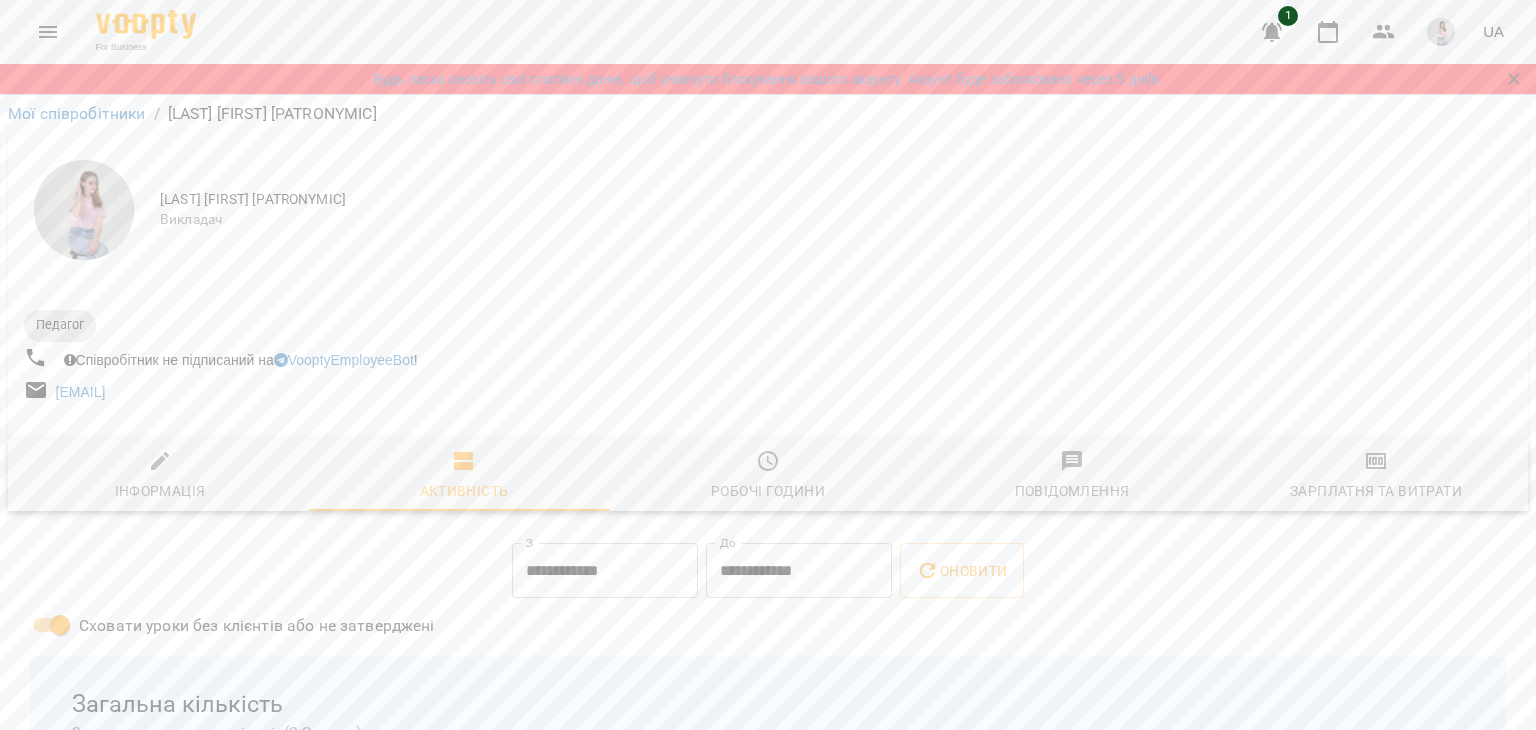 scroll, scrollTop: 876, scrollLeft: 0, axis: vertical 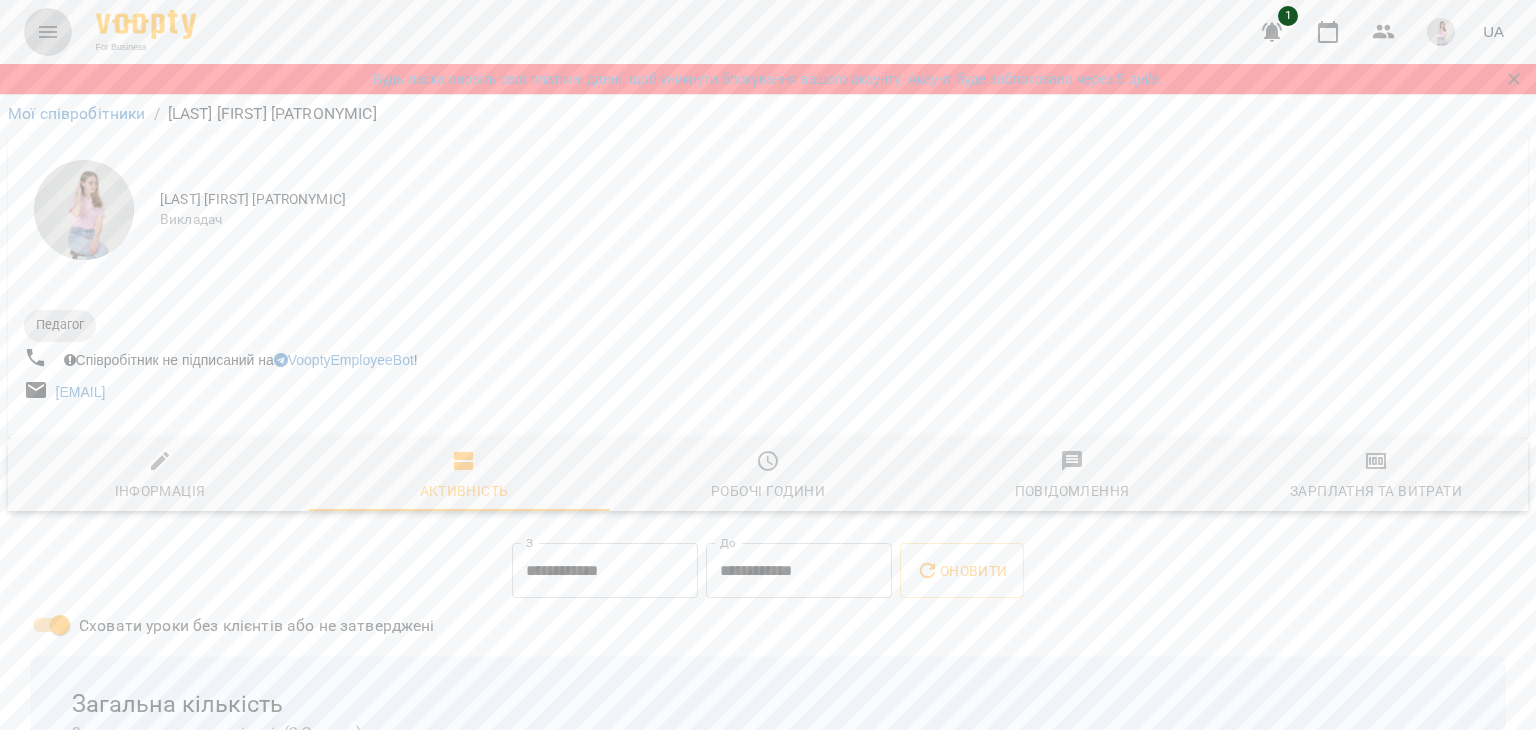 click 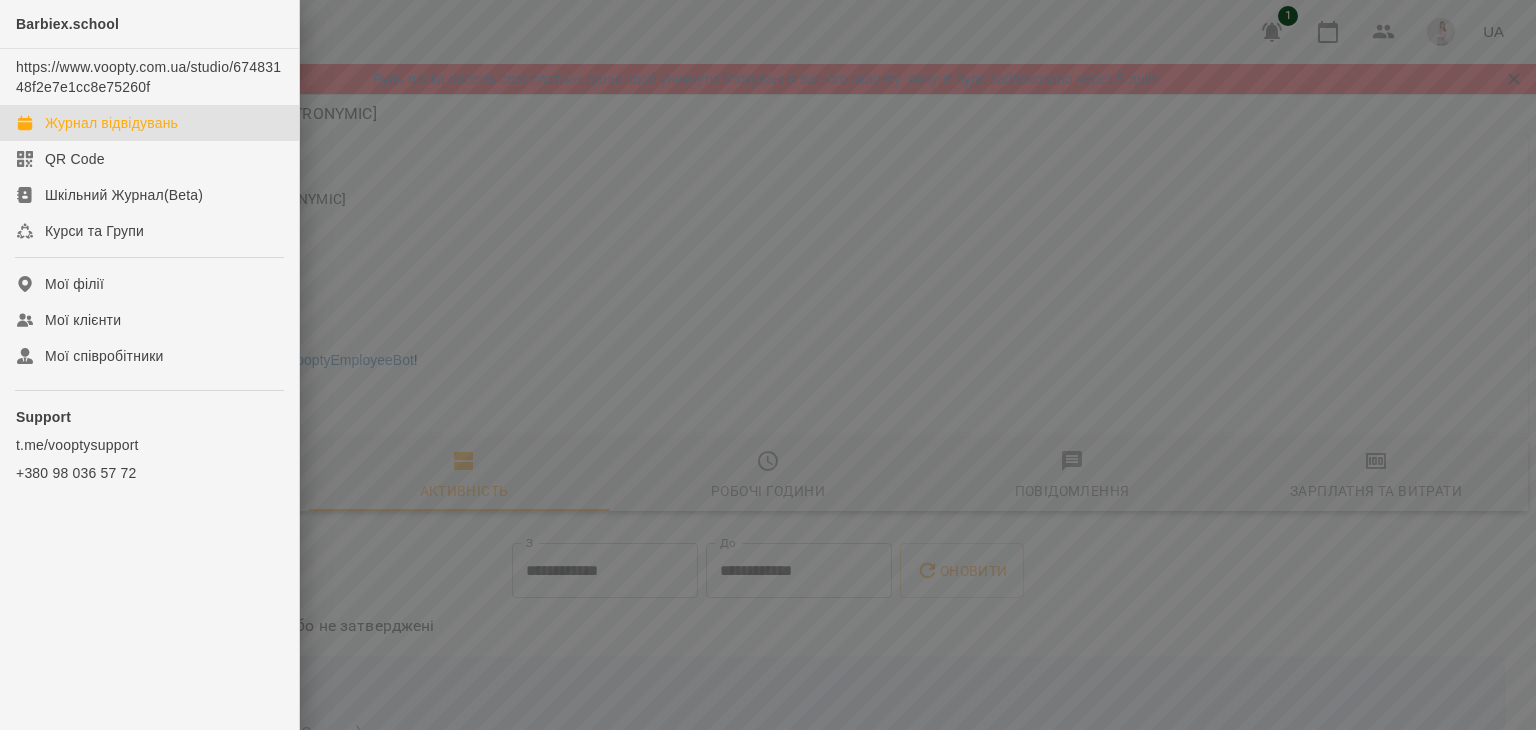 click on "Журнал відвідувань" at bounding box center [111, 123] 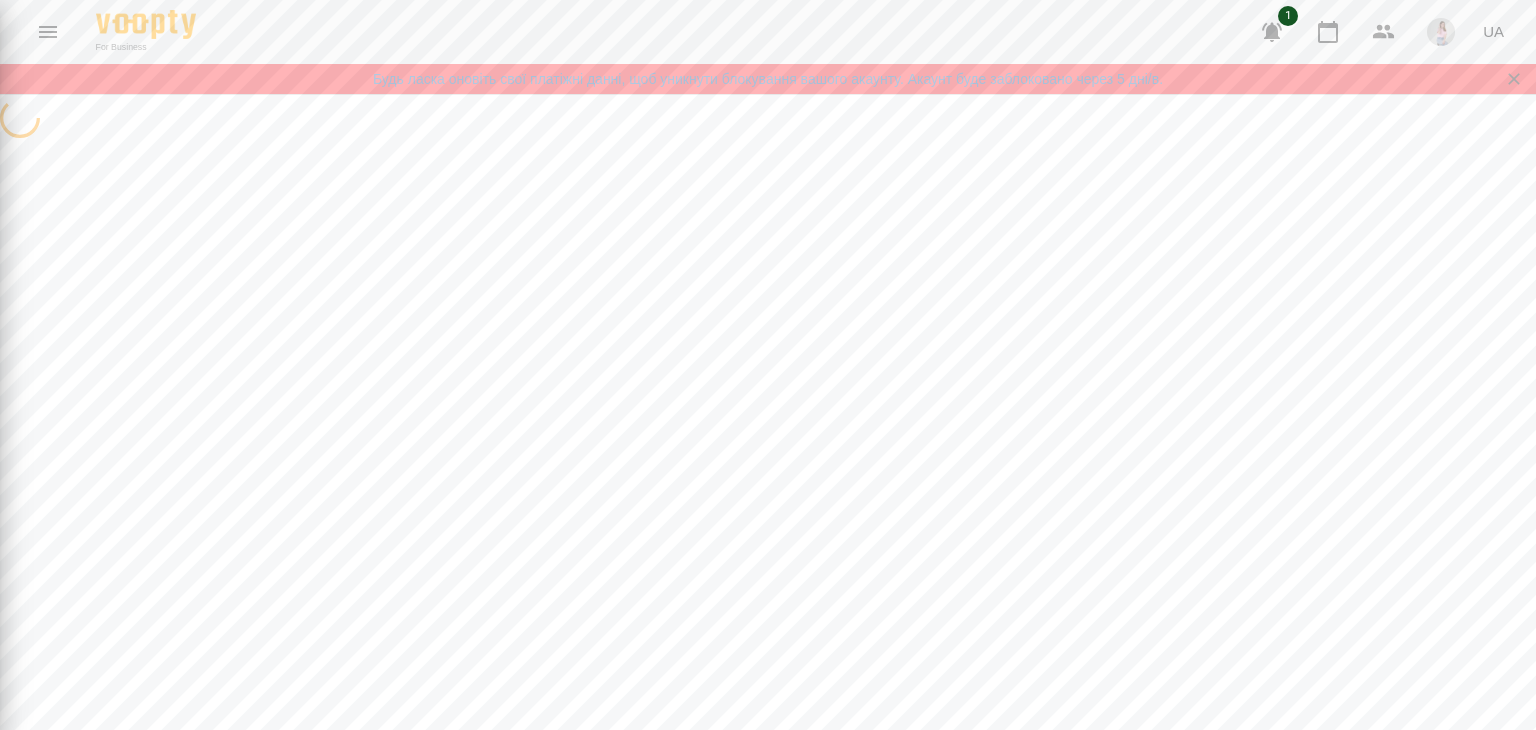 scroll, scrollTop: 0, scrollLeft: 0, axis: both 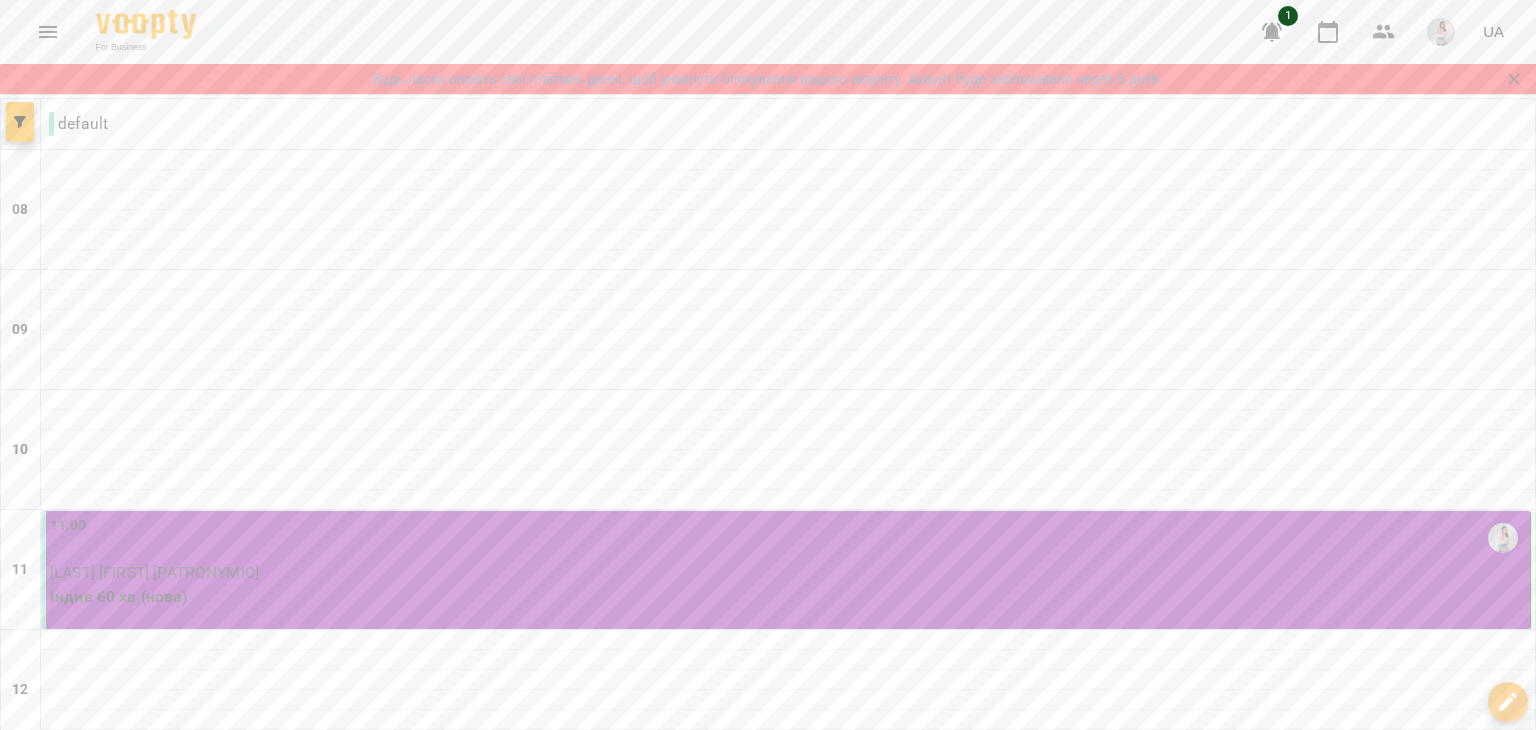 click at bounding box center [668, 1921] 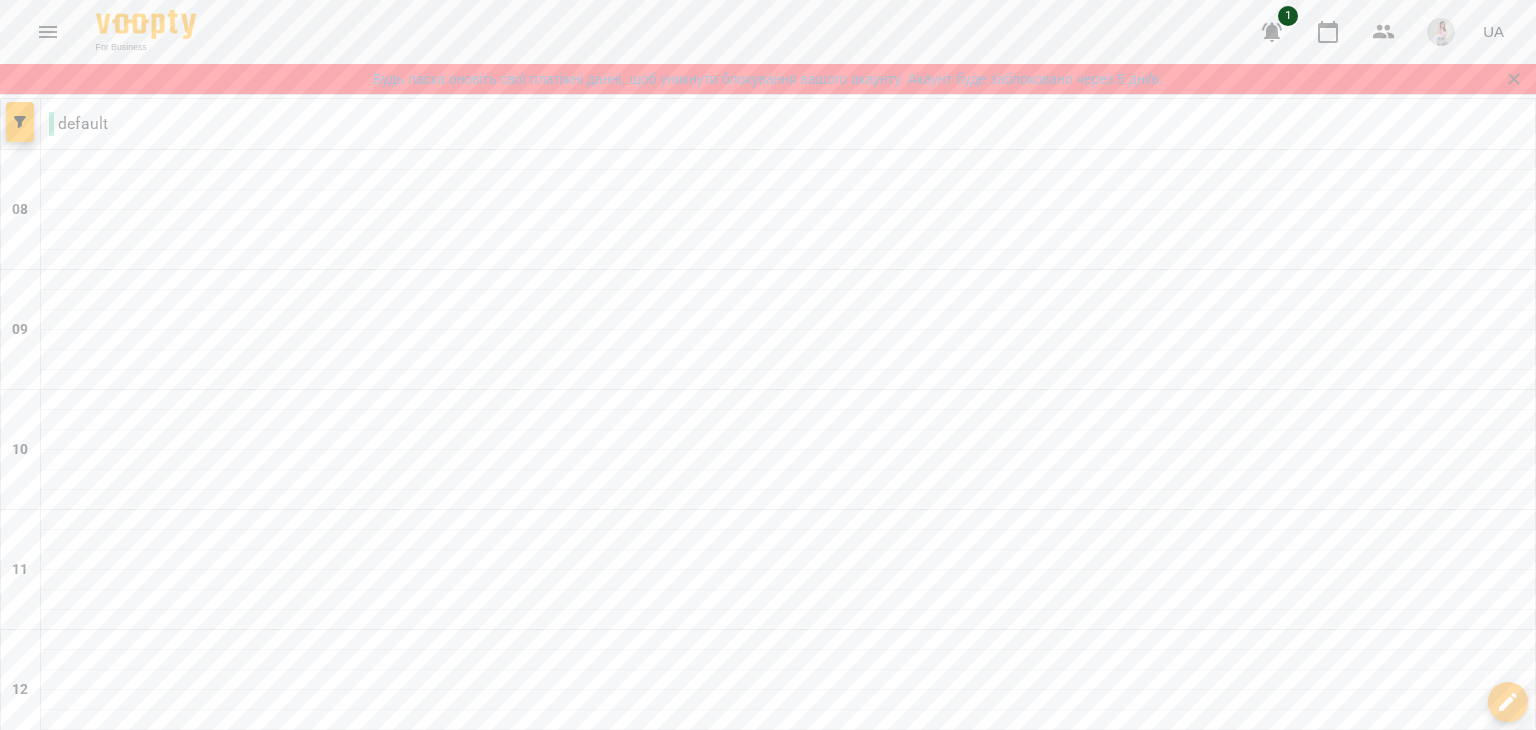 click at bounding box center [668, 1921] 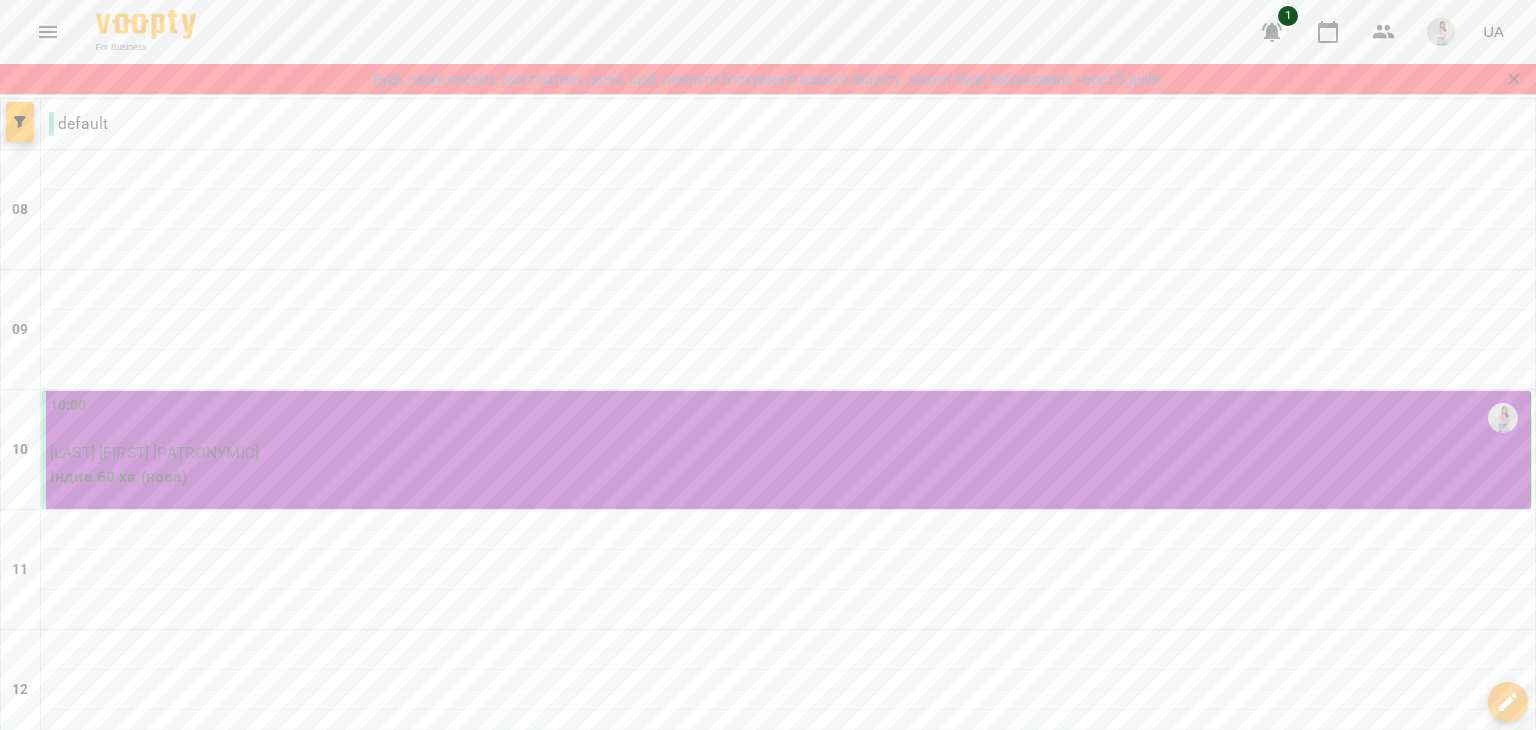 click on "ср" at bounding box center [645, 1856] 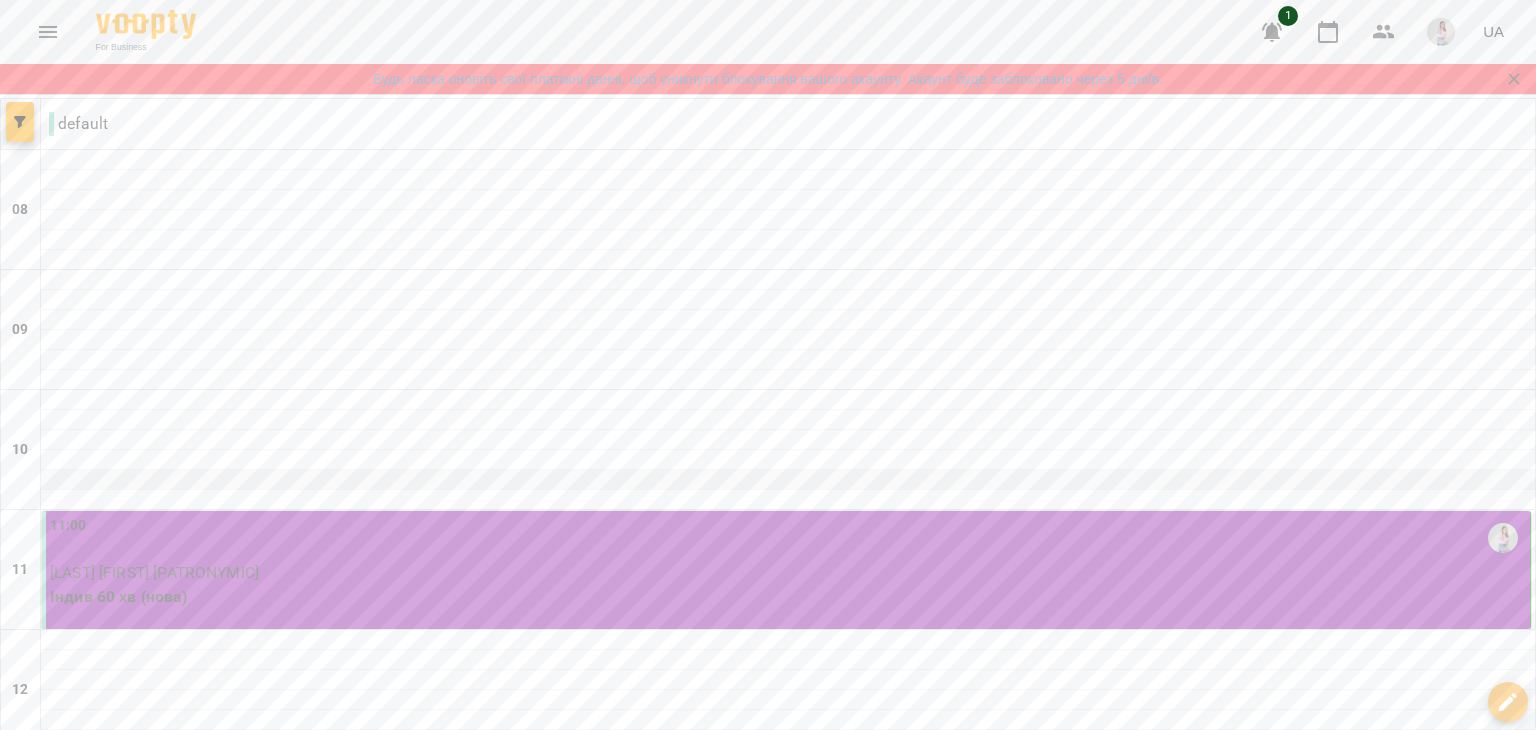 scroll, scrollTop: 200, scrollLeft: 0, axis: vertical 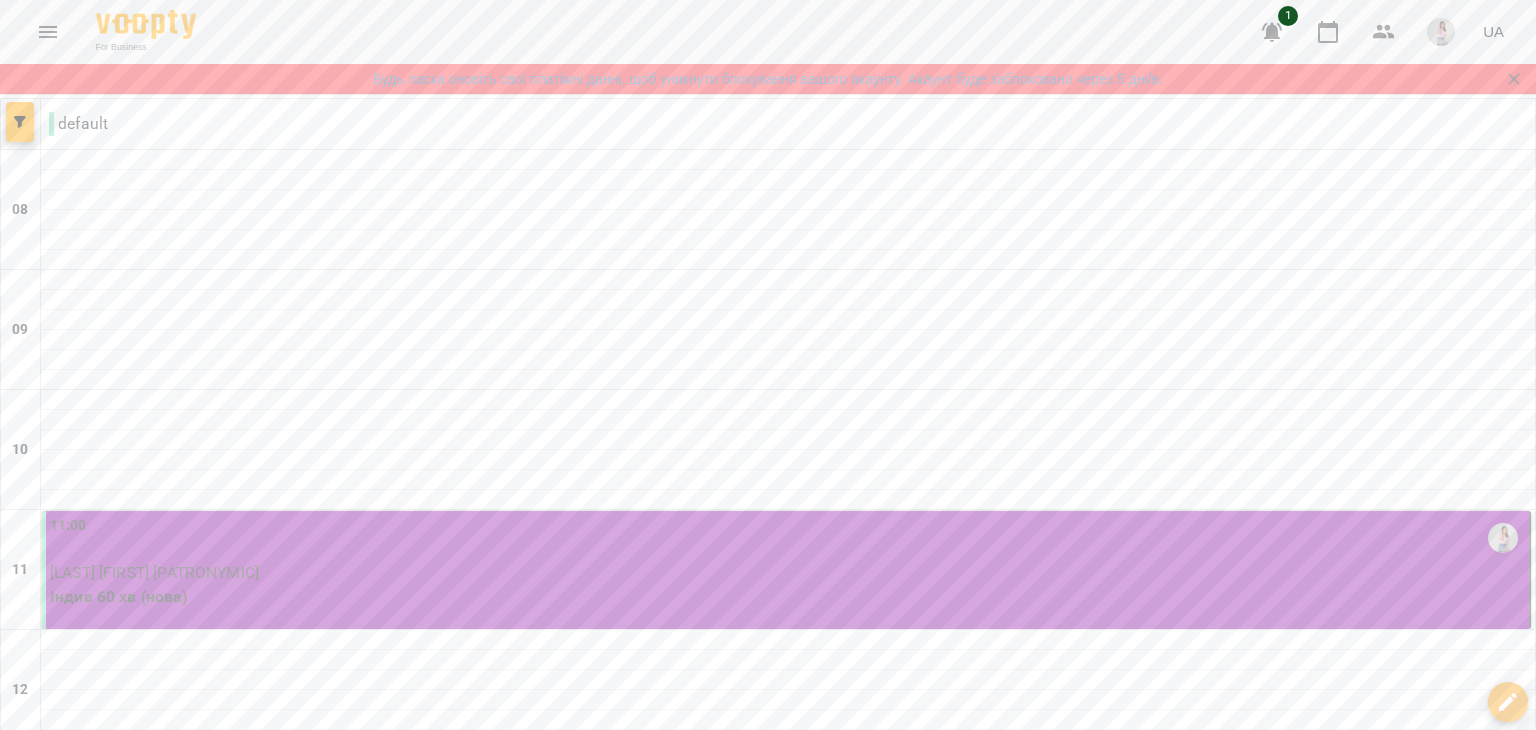 click on "пт" at bounding box center [1071, 1856] 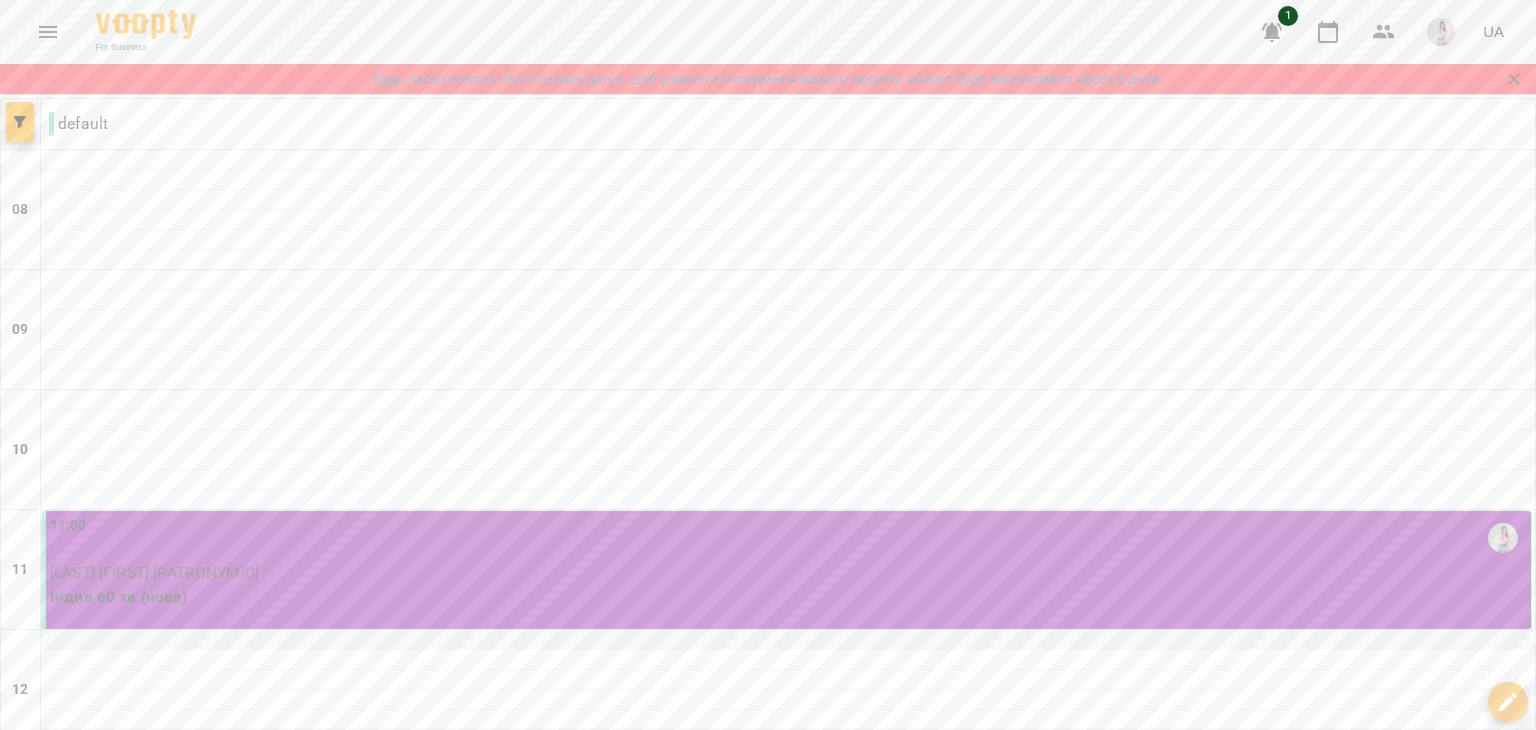 scroll, scrollTop: 200, scrollLeft: 0, axis: vertical 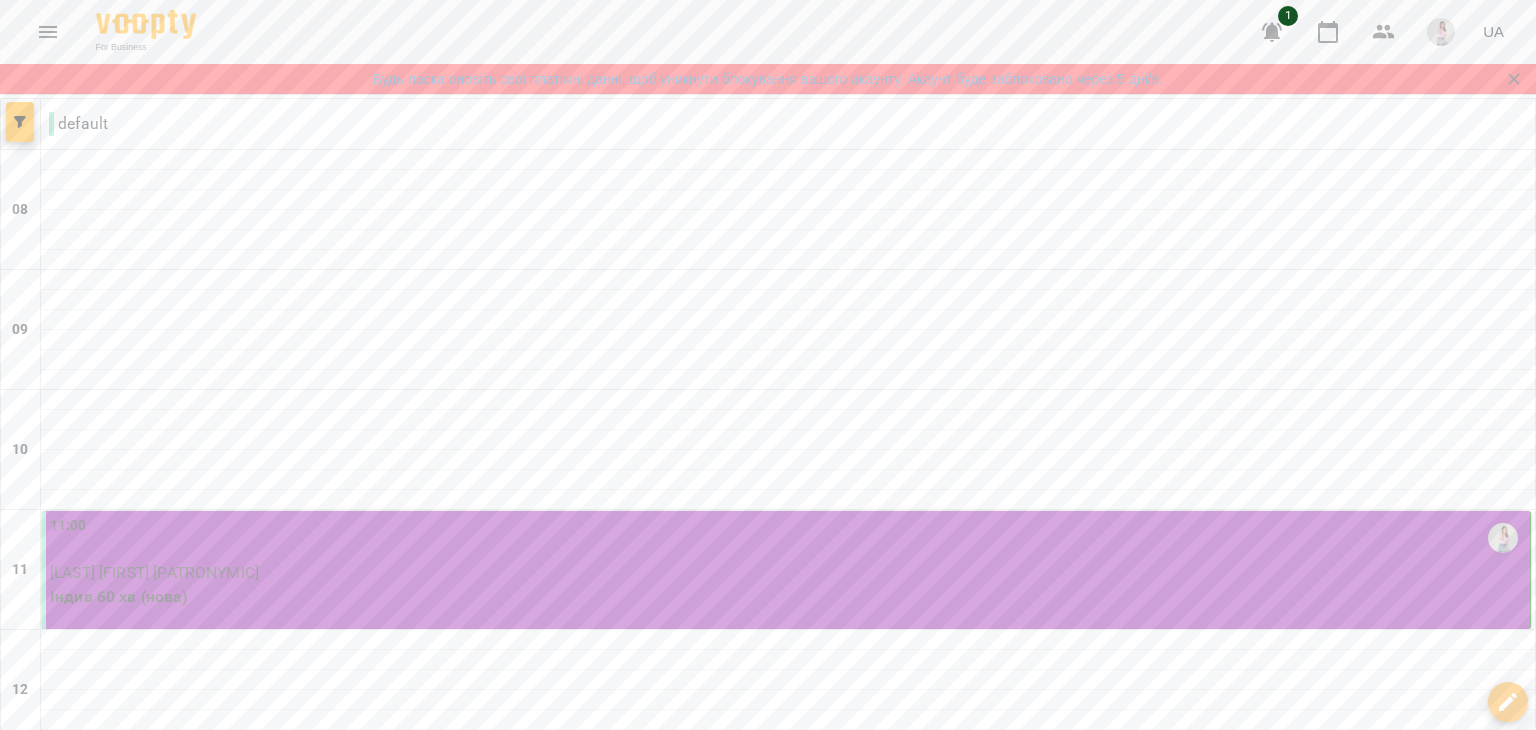 click on "ср" at bounding box center [645, 1856] 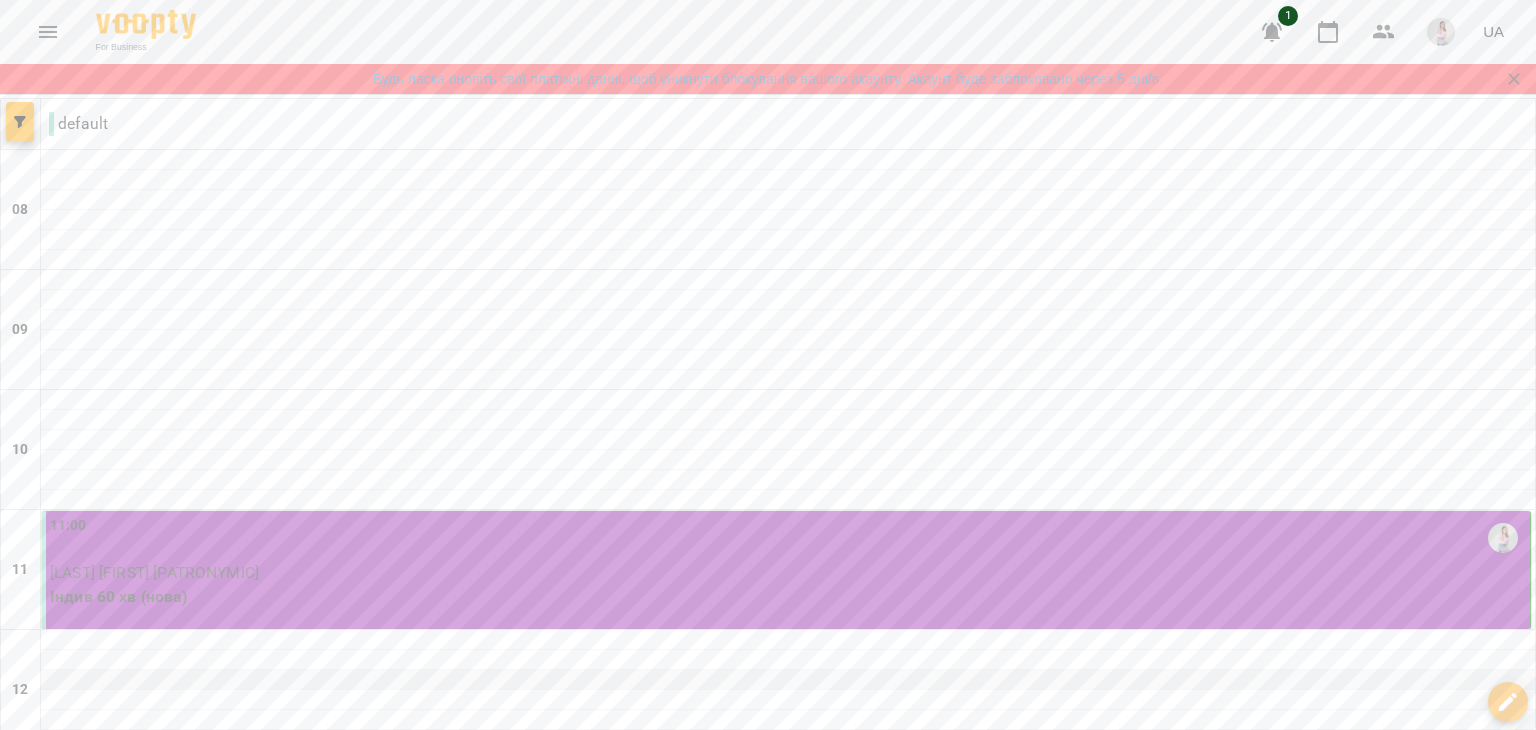 scroll, scrollTop: 200, scrollLeft: 0, axis: vertical 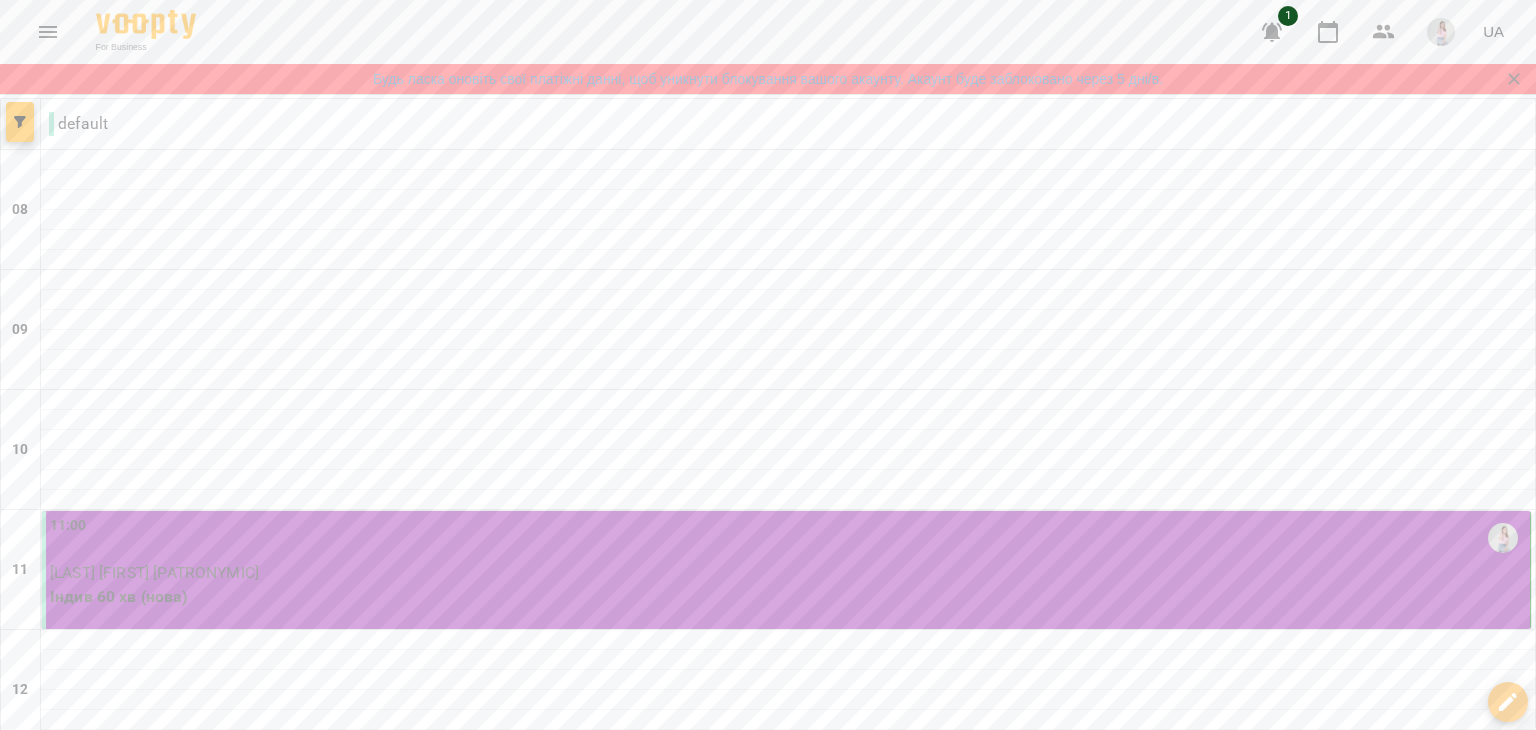 click on "пт 25 лип" at bounding box center (1071, 1862) 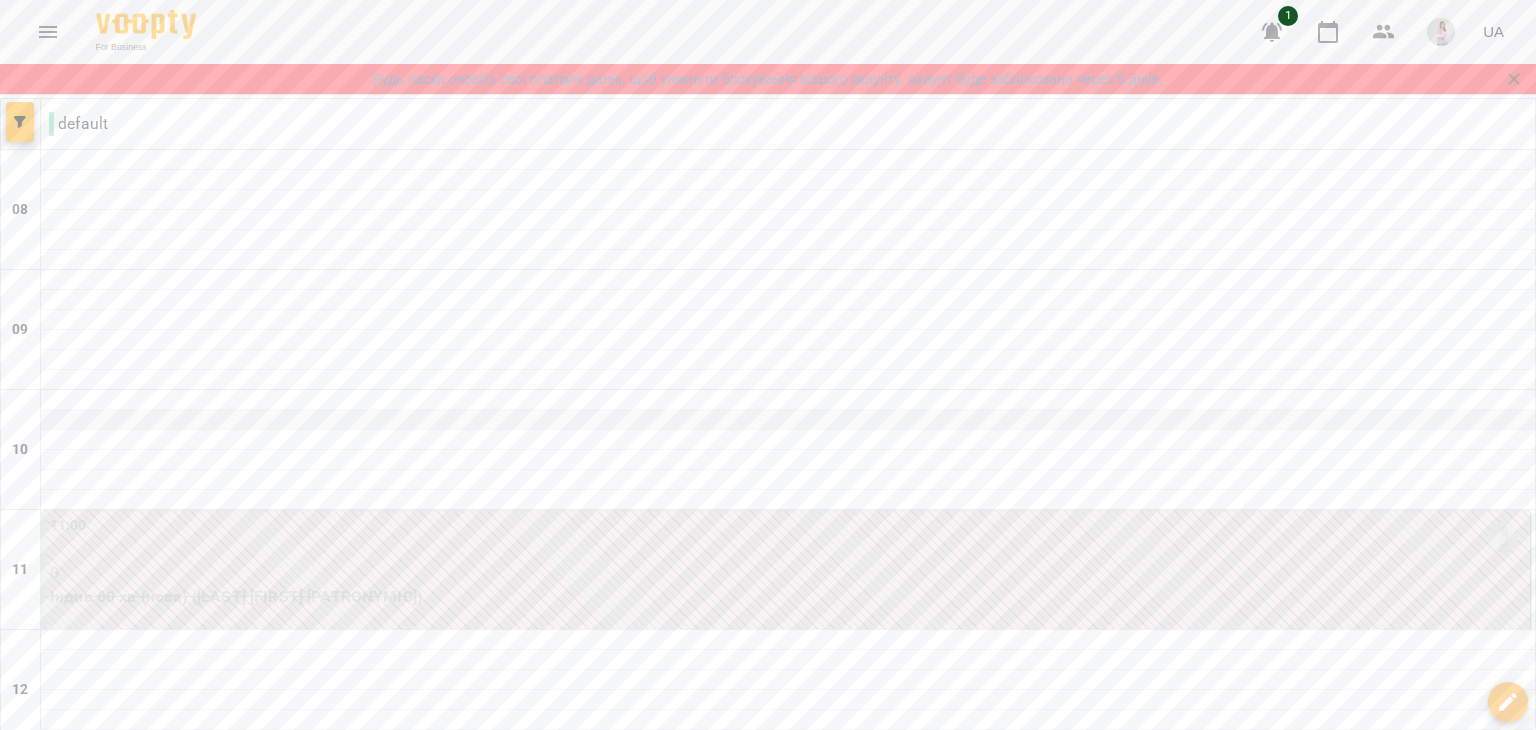 scroll, scrollTop: 200, scrollLeft: 0, axis: vertical 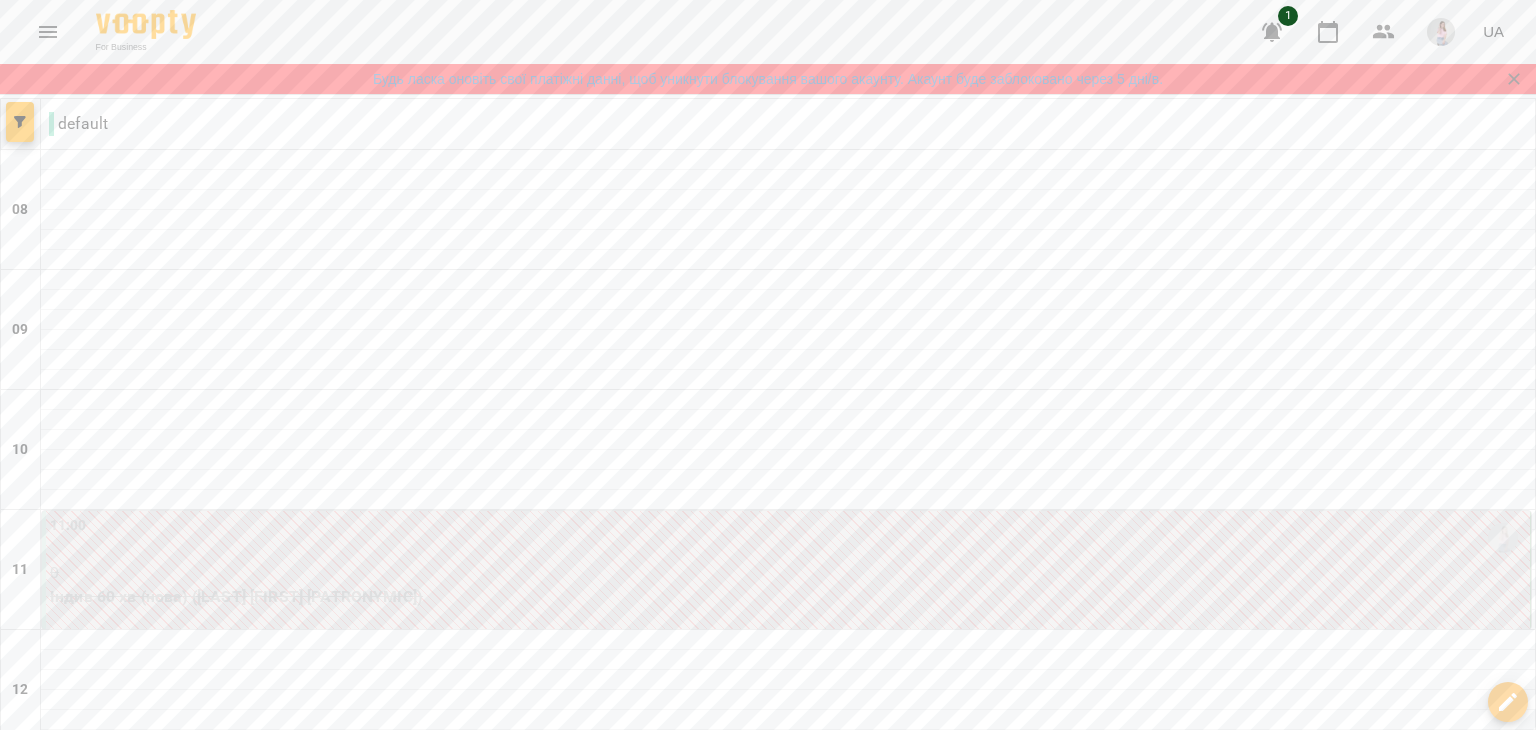 click at bounding box center (867, 1921) 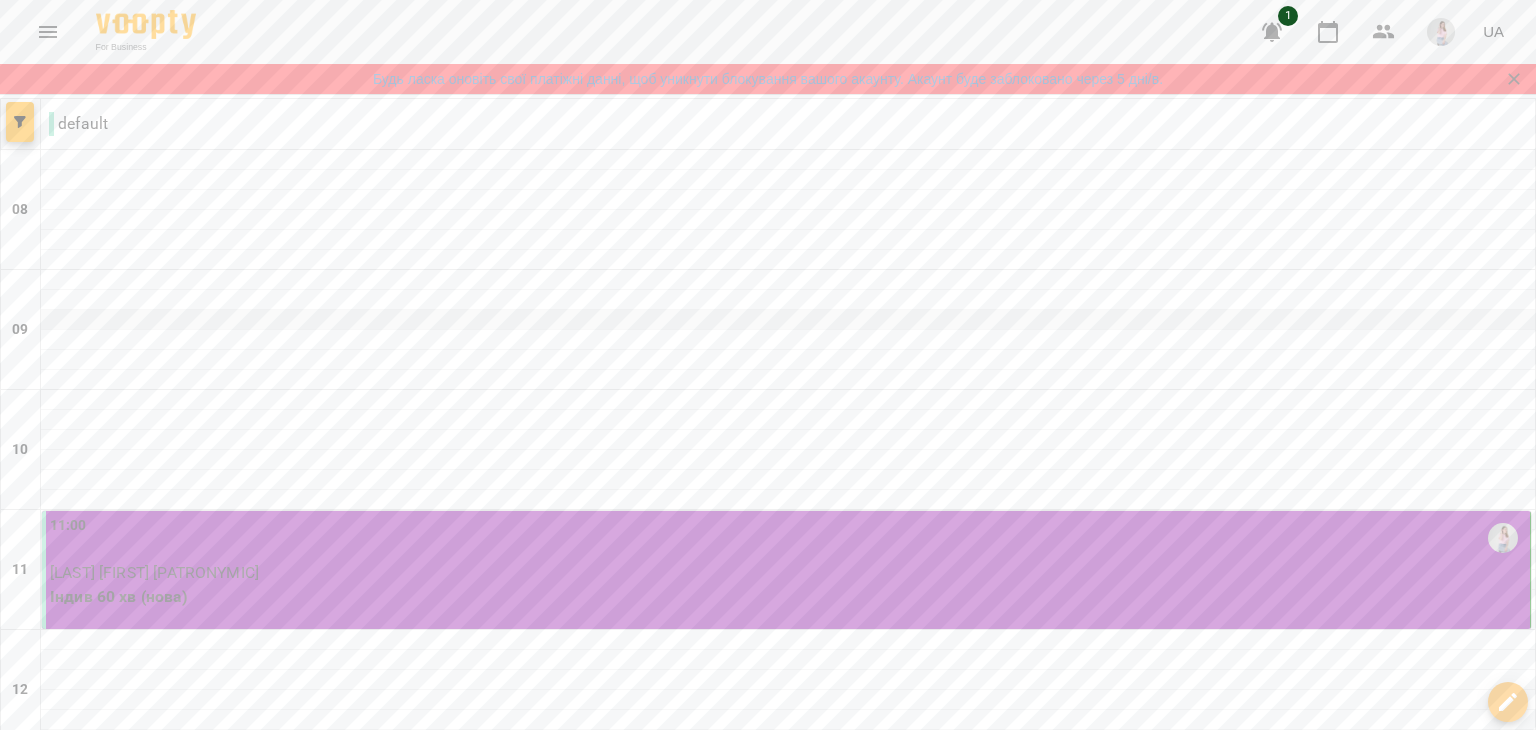 scroll, scrollTop: 200, scrollLeft: 0, axis: vertical 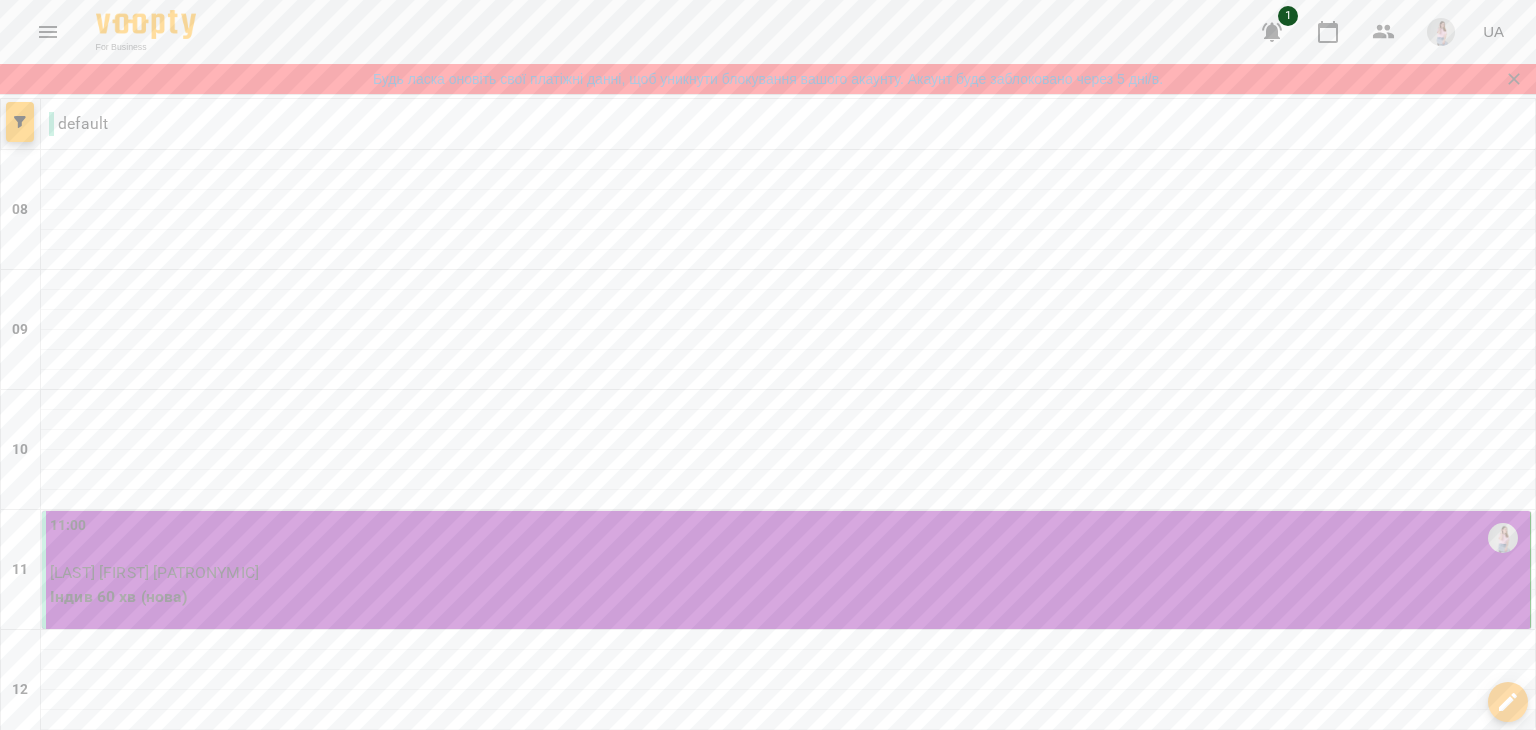 click on "ср" at bounding box center (639, 1856) 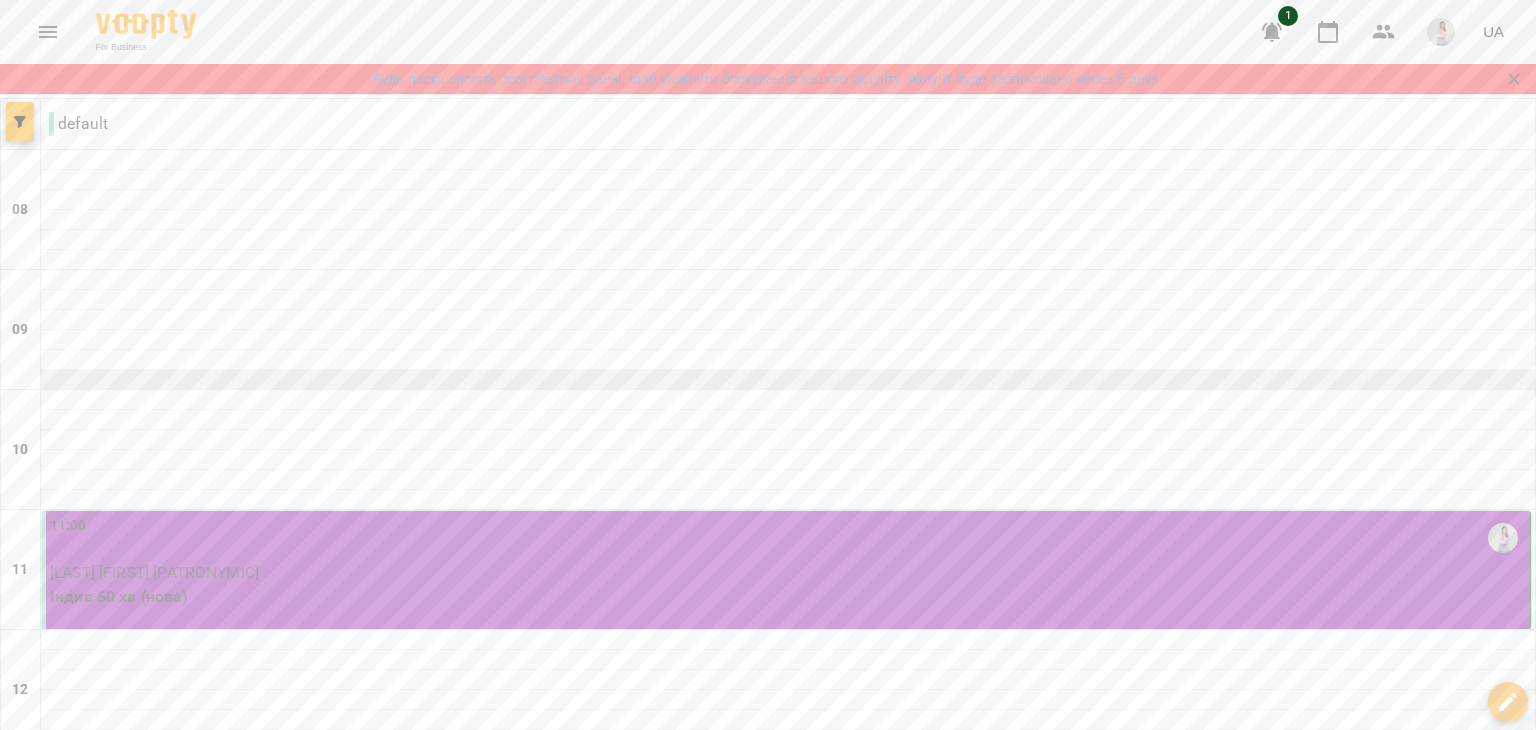 scroll, scrollTop: 100, scrollLeft: 0, axis: vertical 